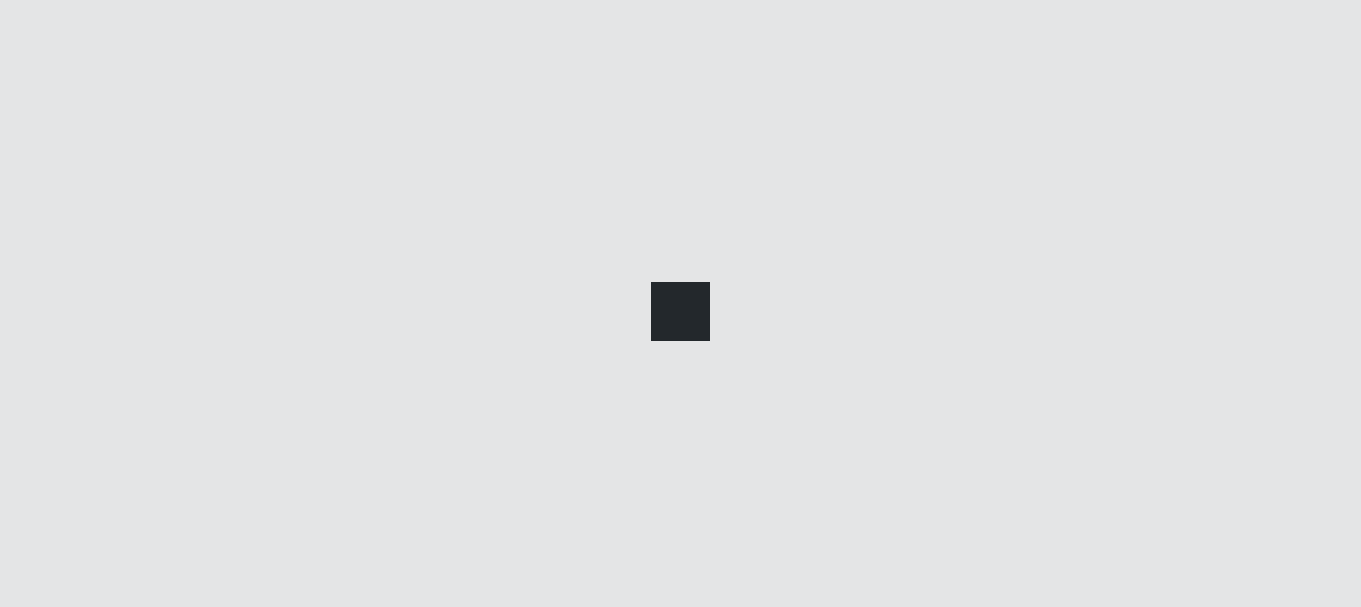 scroll, scrollTop: 0, scrollLeft: 0, axis: both 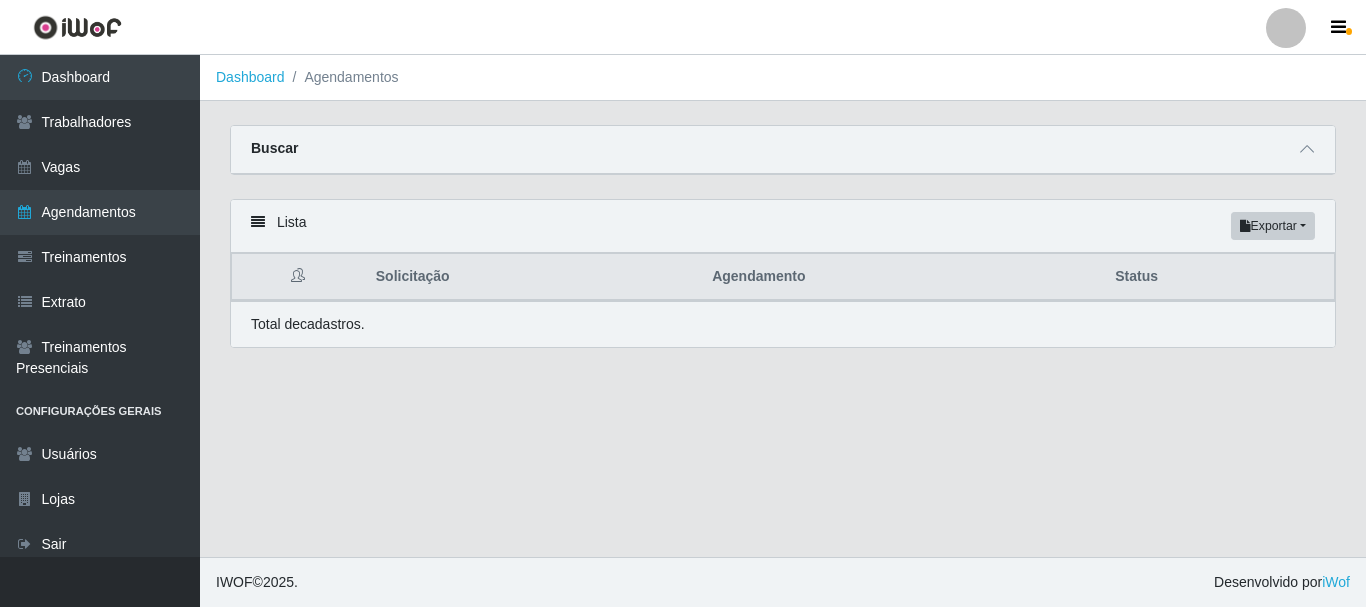click on "Buscar" at bounding box center (783, 150) 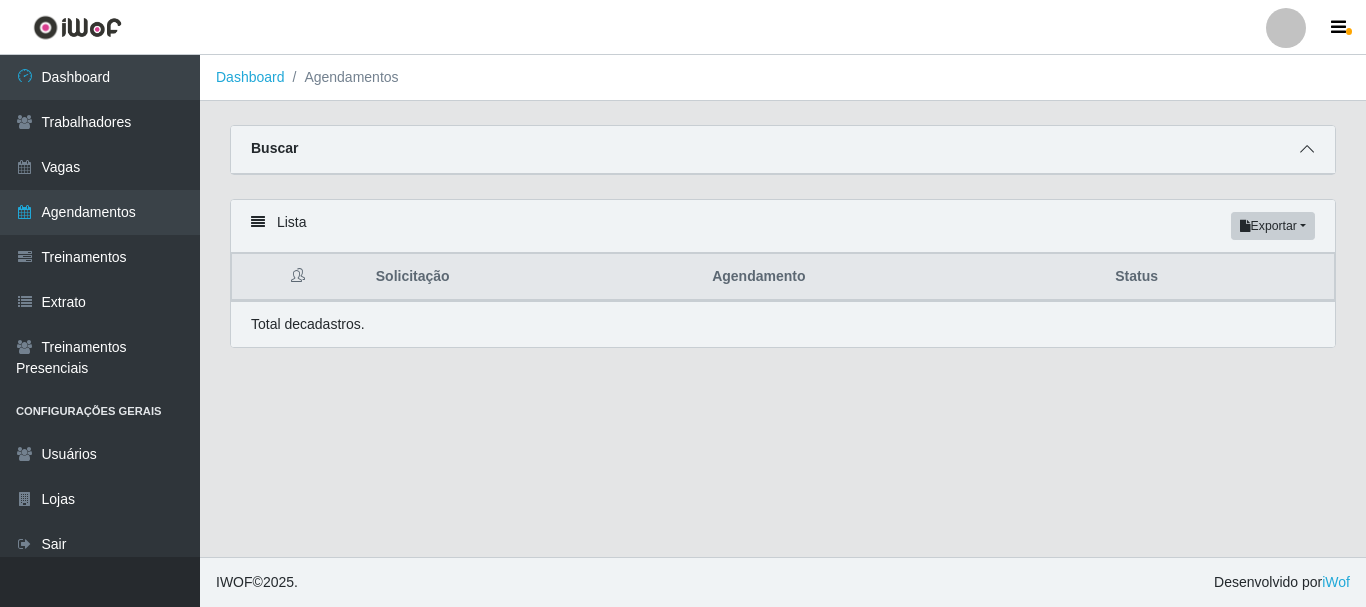 click at bounding box center [1307, 149] 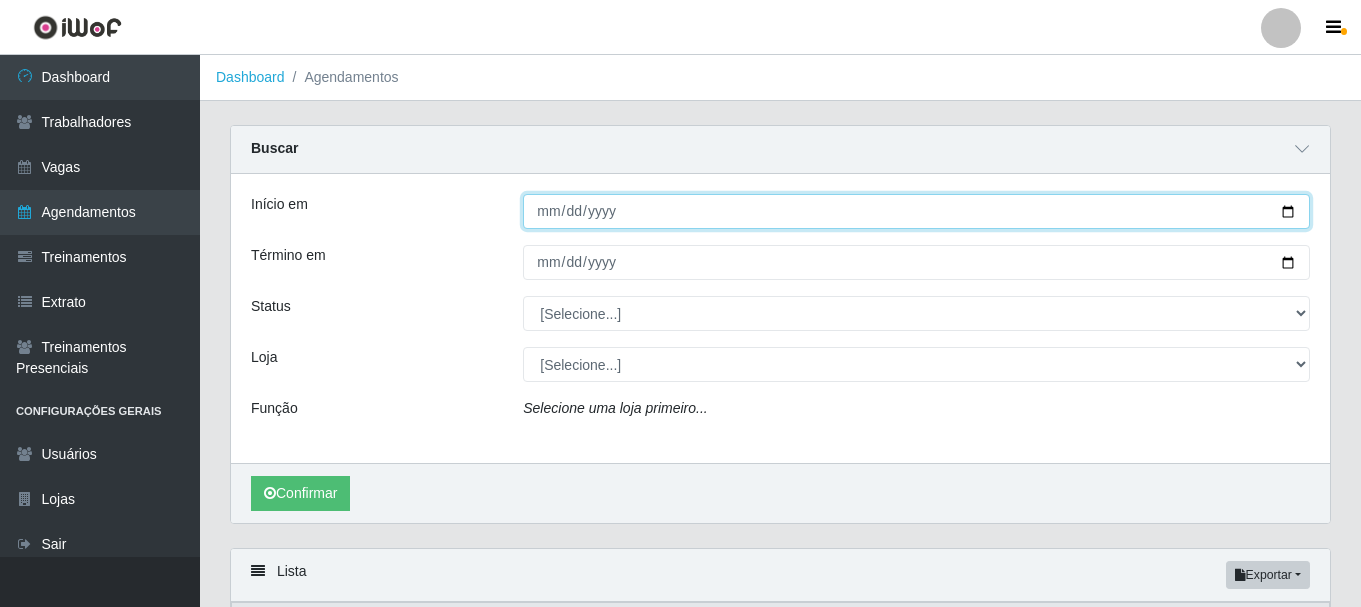click on "Início em" at bounding box center (916, 211) 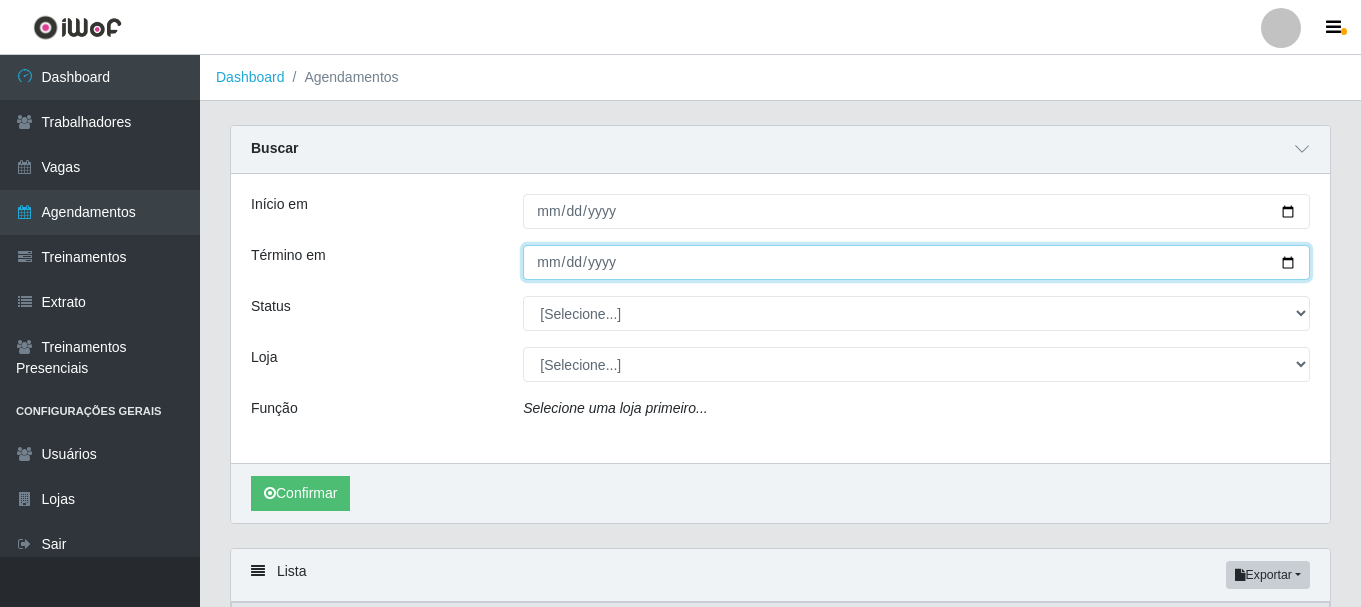 click on "Término em" at bounding box center (916, 262) 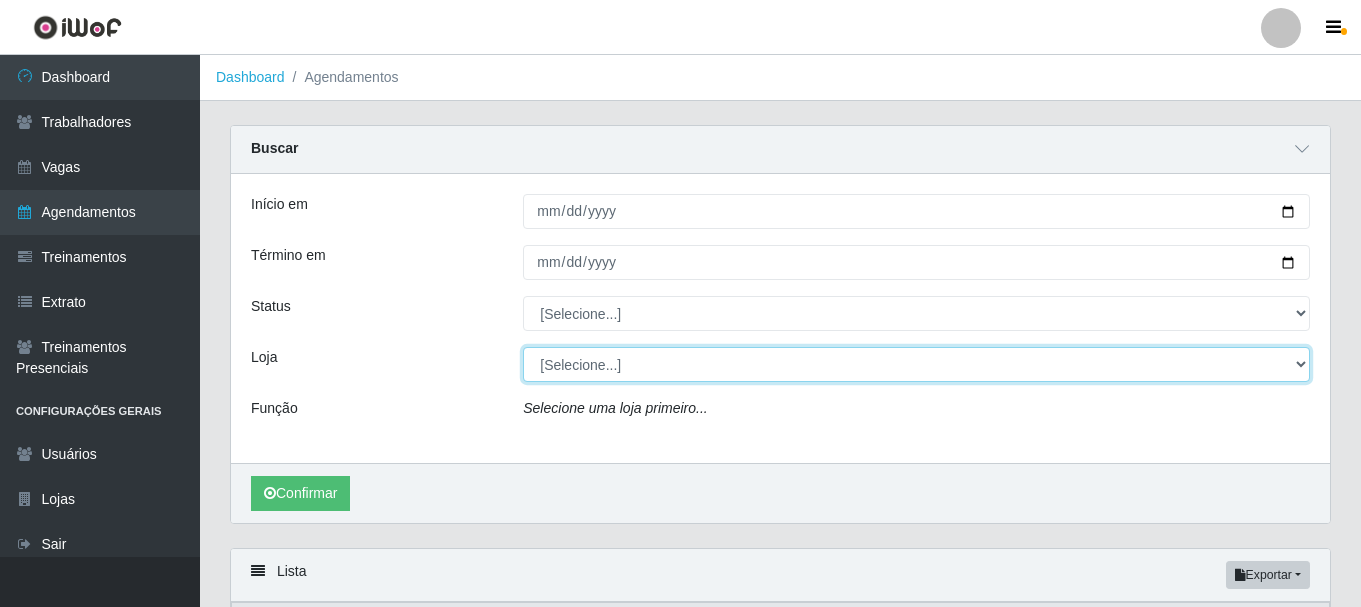 click on "[Selecione...] Necão Restaurante" at bounding box center (916, 364) 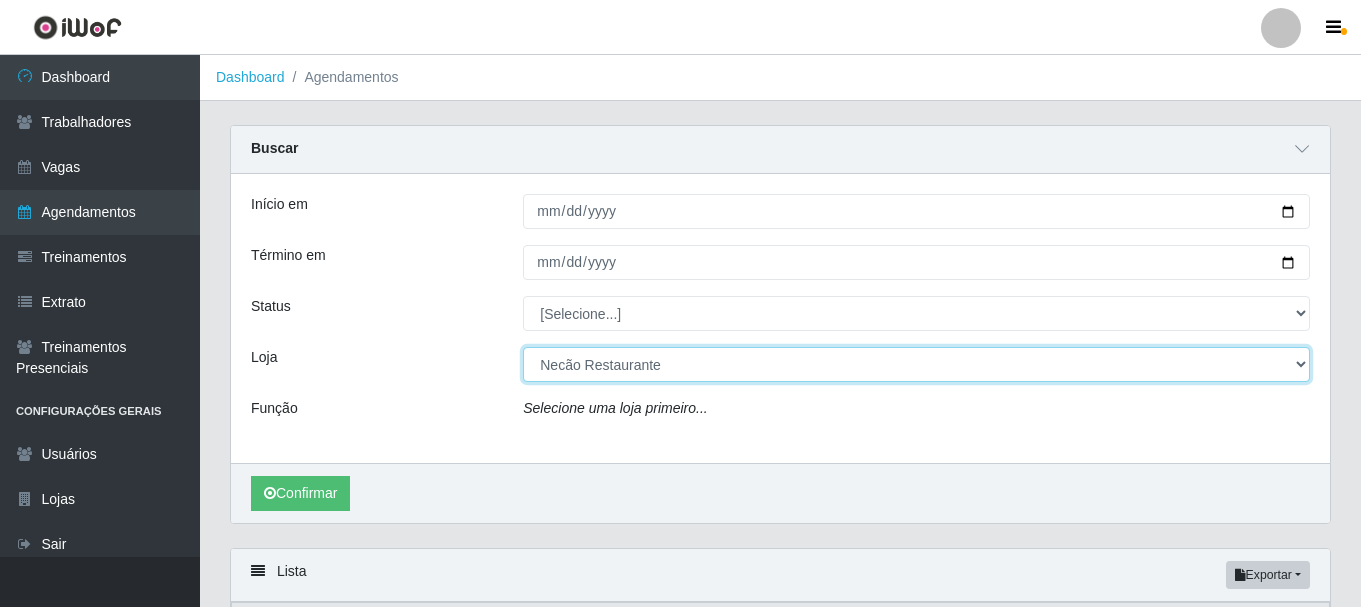 click on "[Selecione...] Necão Restaurante" at bounding box center (916, 364) 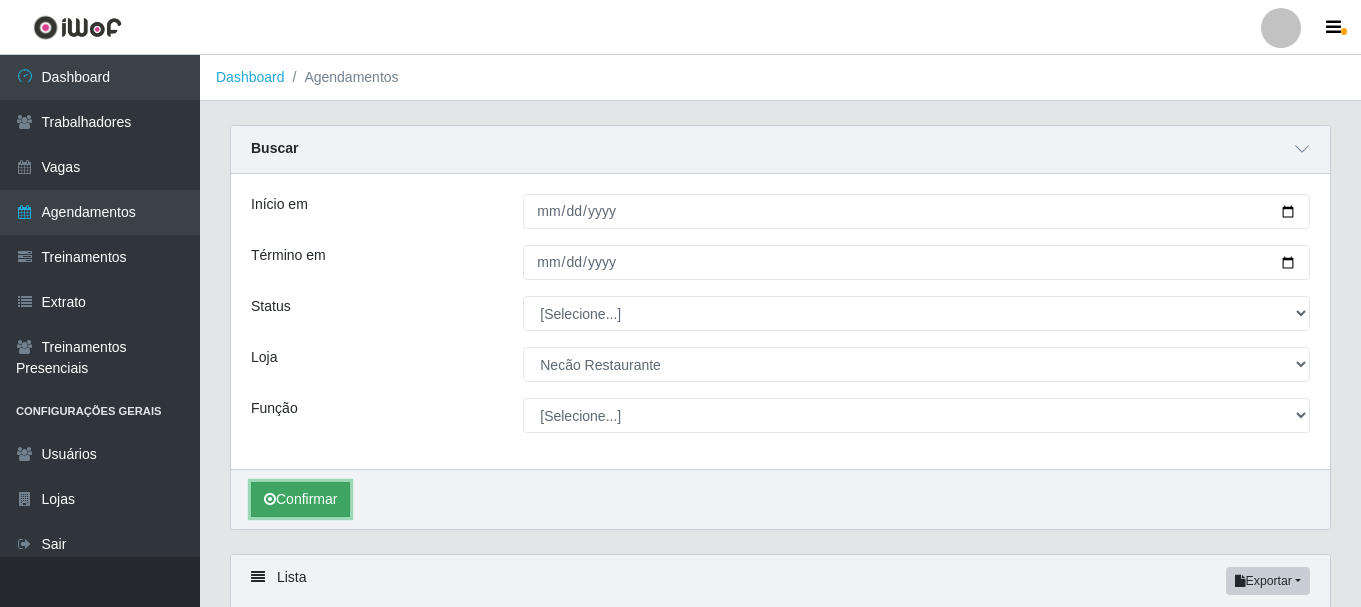 click on "Confirmar" at bounding box center [300, 499] 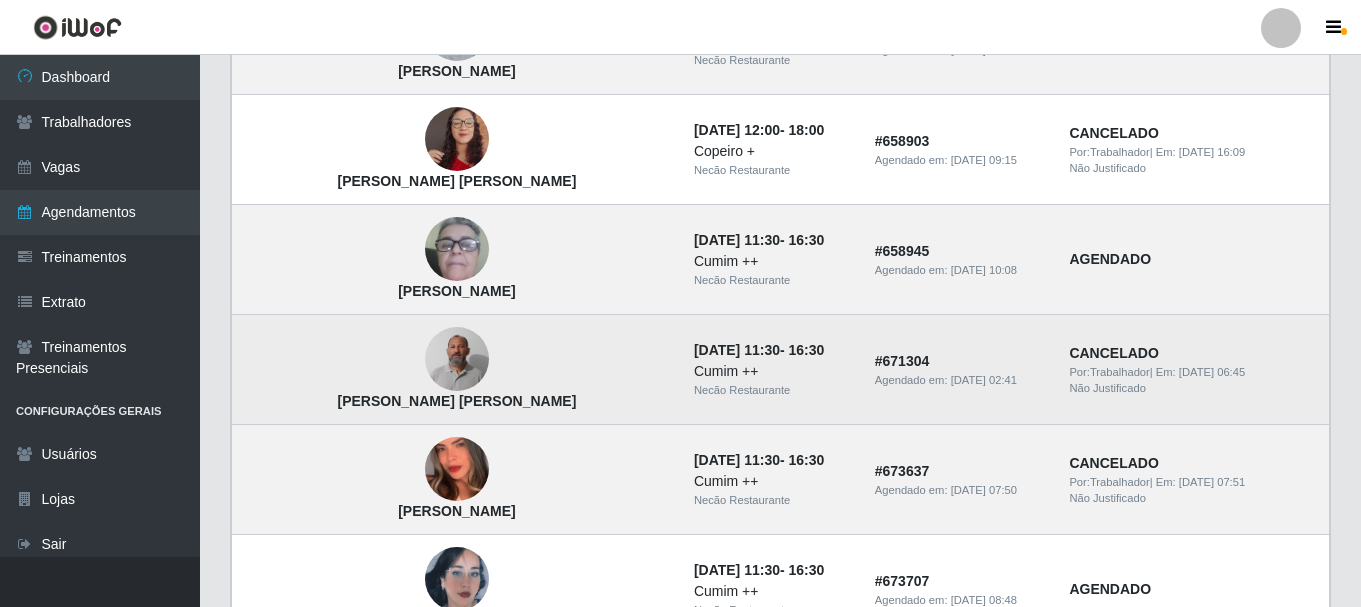 scroll, scrollTop: 771, scrollLeft: 0, axis: vertical 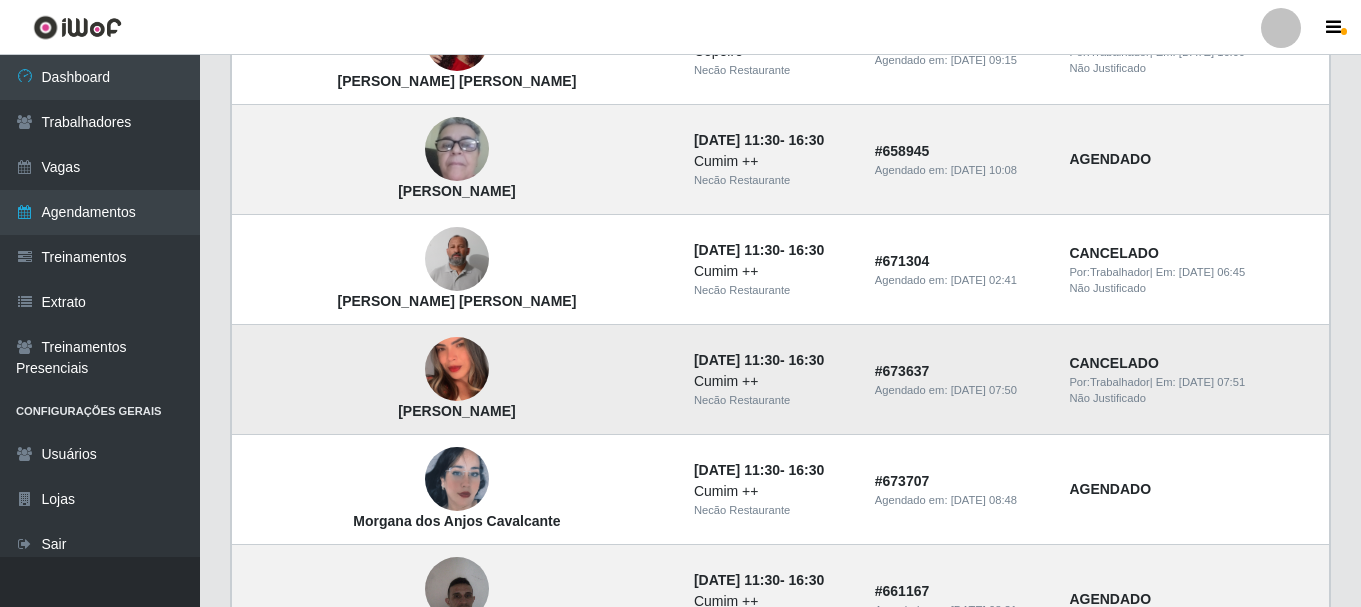 click at bounding box center [457, 370] 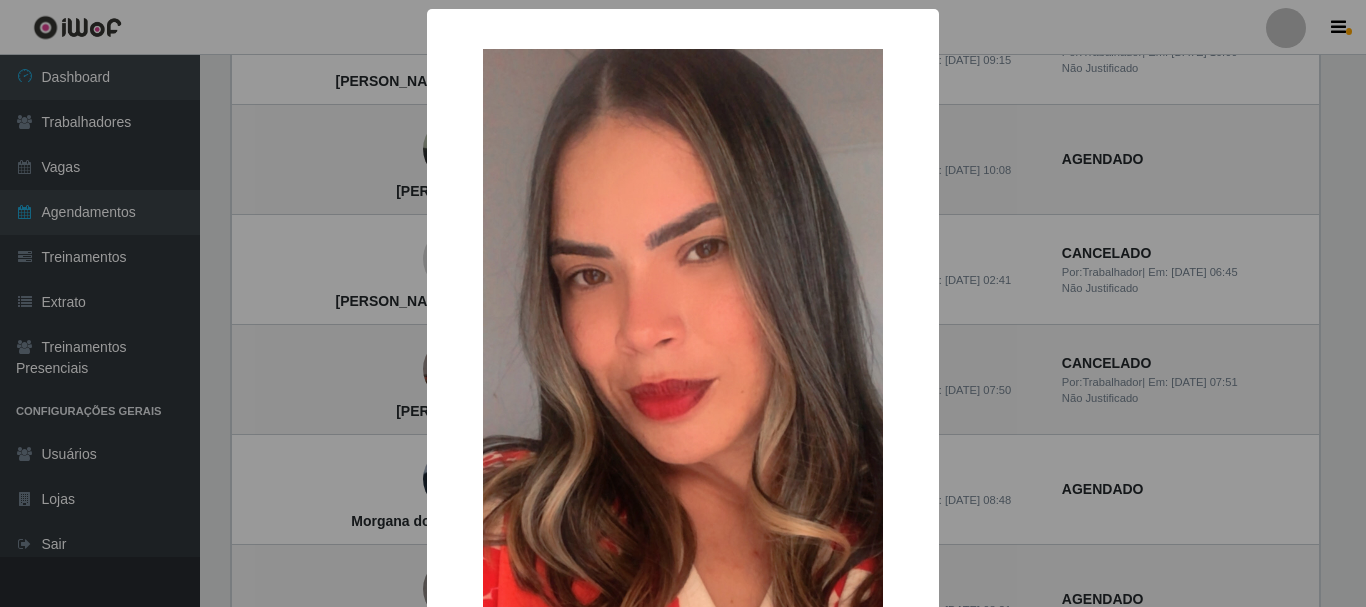 click on "× Marielly Clemente da Silva OK Cancel" at bounding box center (683, 303) 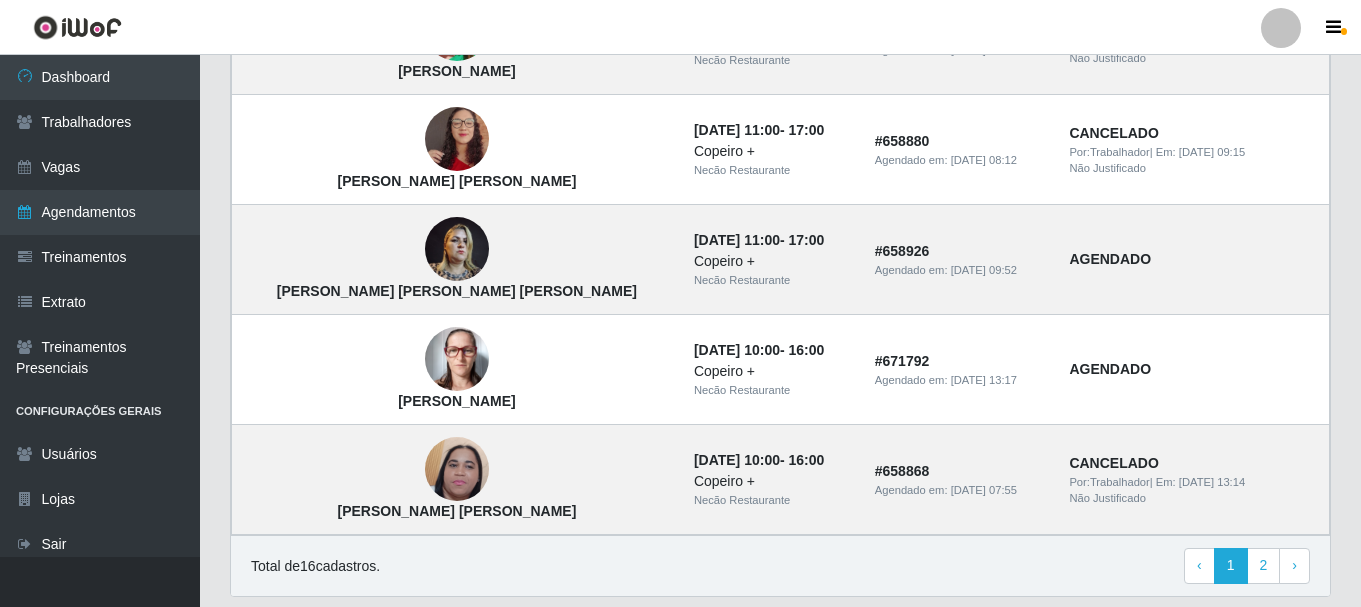 scroll, scrollTop: 1571, scrollLeft: 0, axis: vertical 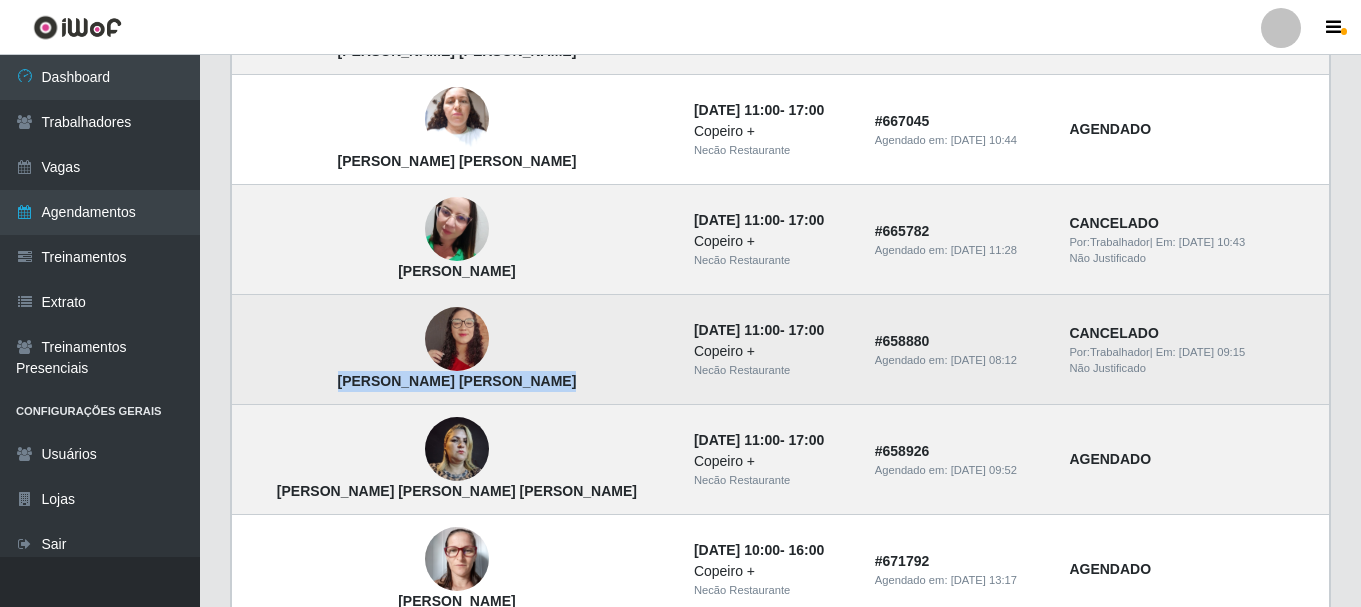 drag, startPoint x: 549, startPoint y: 378, endPoint x: 297, endPoint y: 381, distance: 252.01785 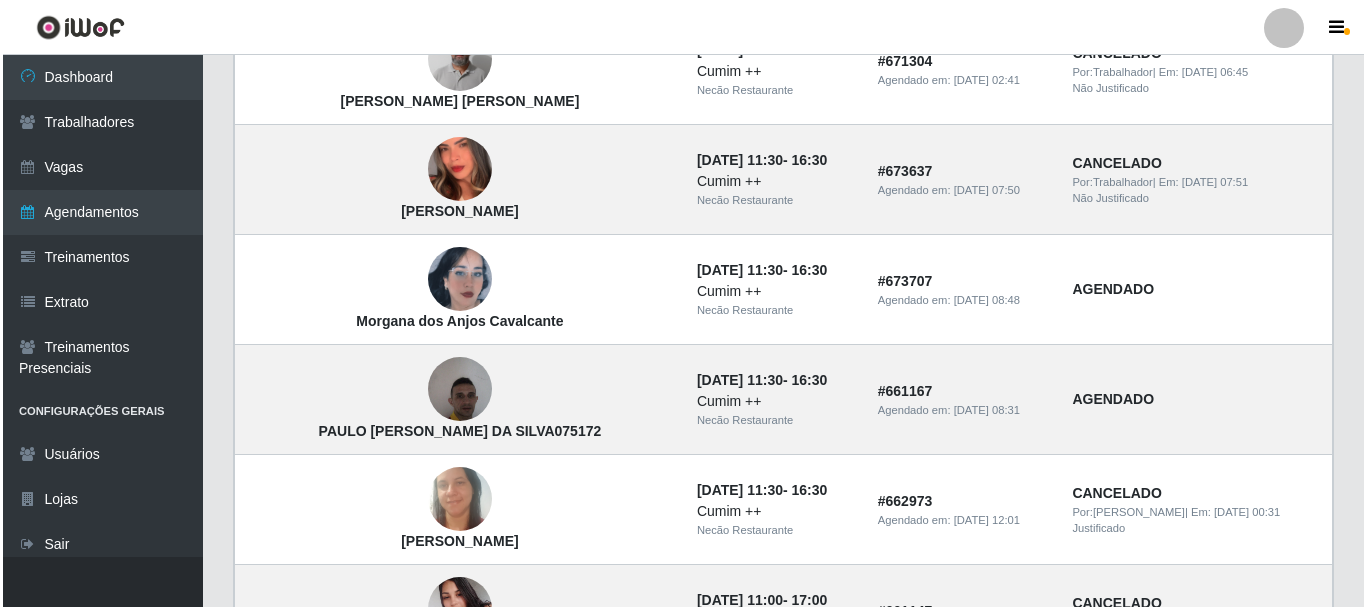 scroll, scrollTop: 871, scrollLeft: 0, axis: vertical 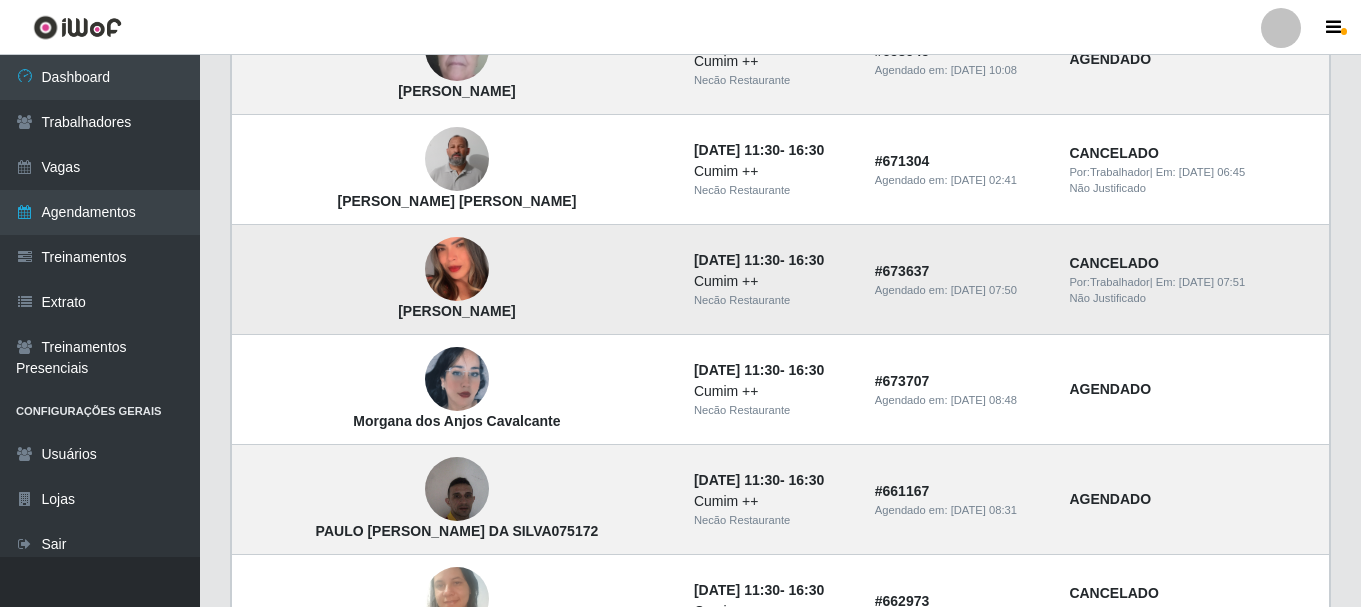 click at bounding box center (457, 270) 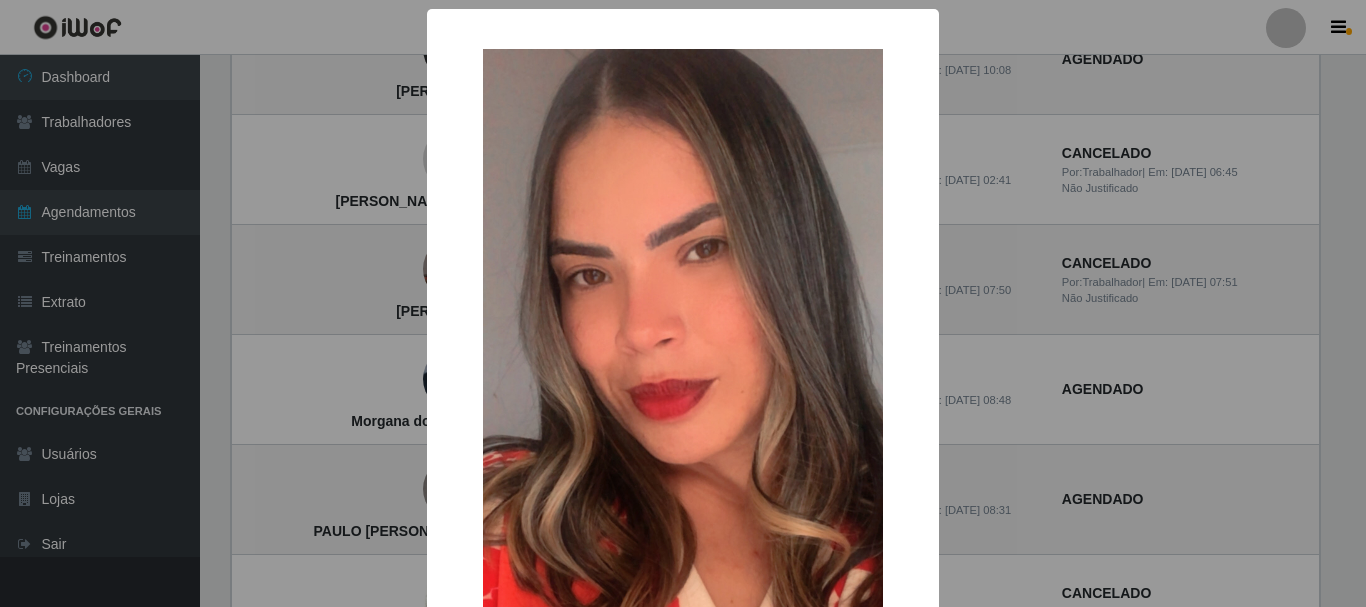 click on "× Marielly Clemente da Silva OK Cancel" at bounding box center (683, 303) 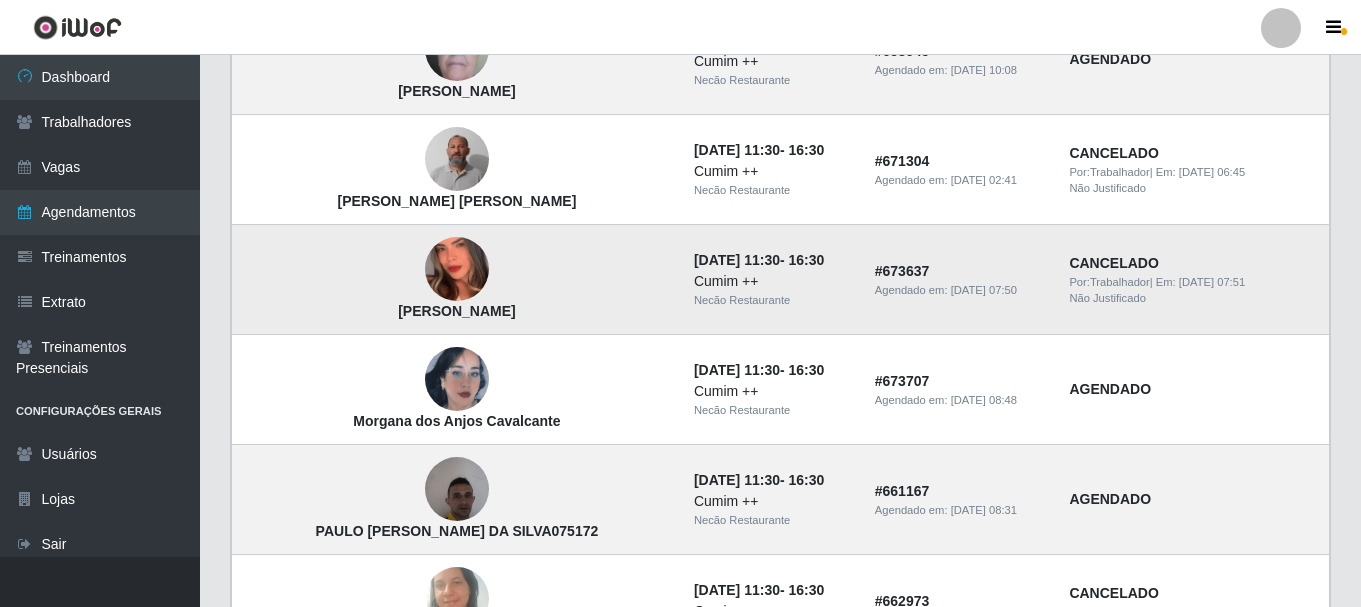 drag, startPoint x: 556, startPoint y: 309, endPoint x: 294, endPoint y: 301, distance: 262.1221 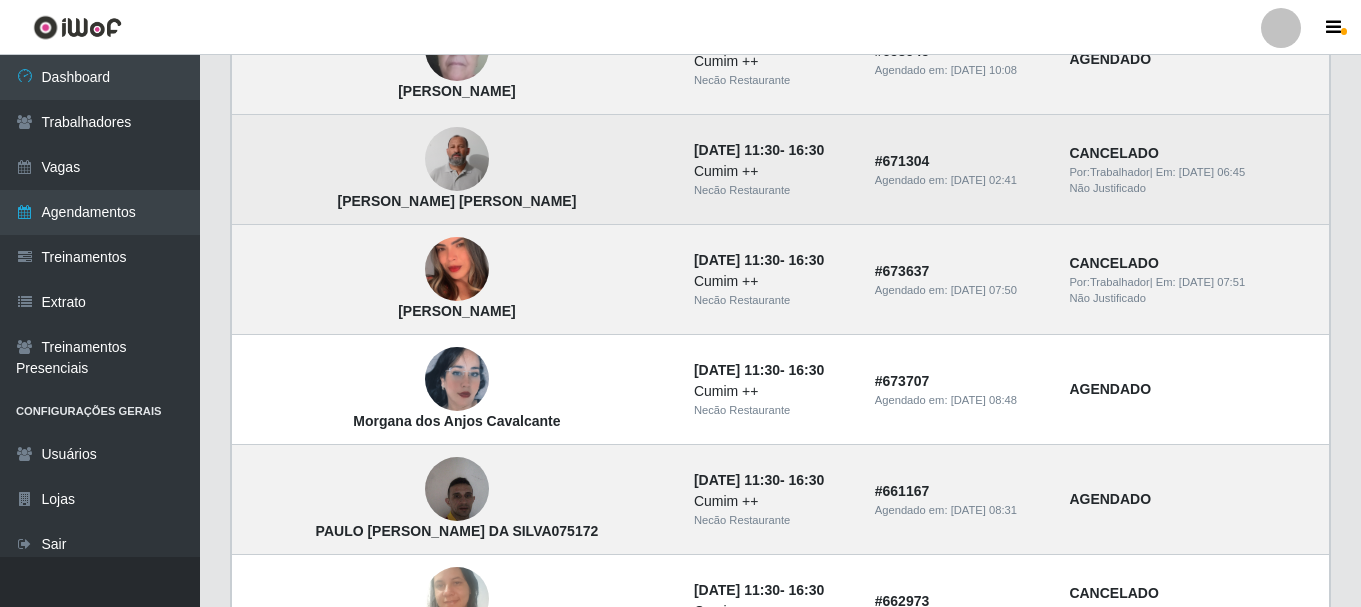 drag, startPoint x: 555, startPoint y: 196, endPoint x: 277, endPoint y: 204, distance: 278.11508 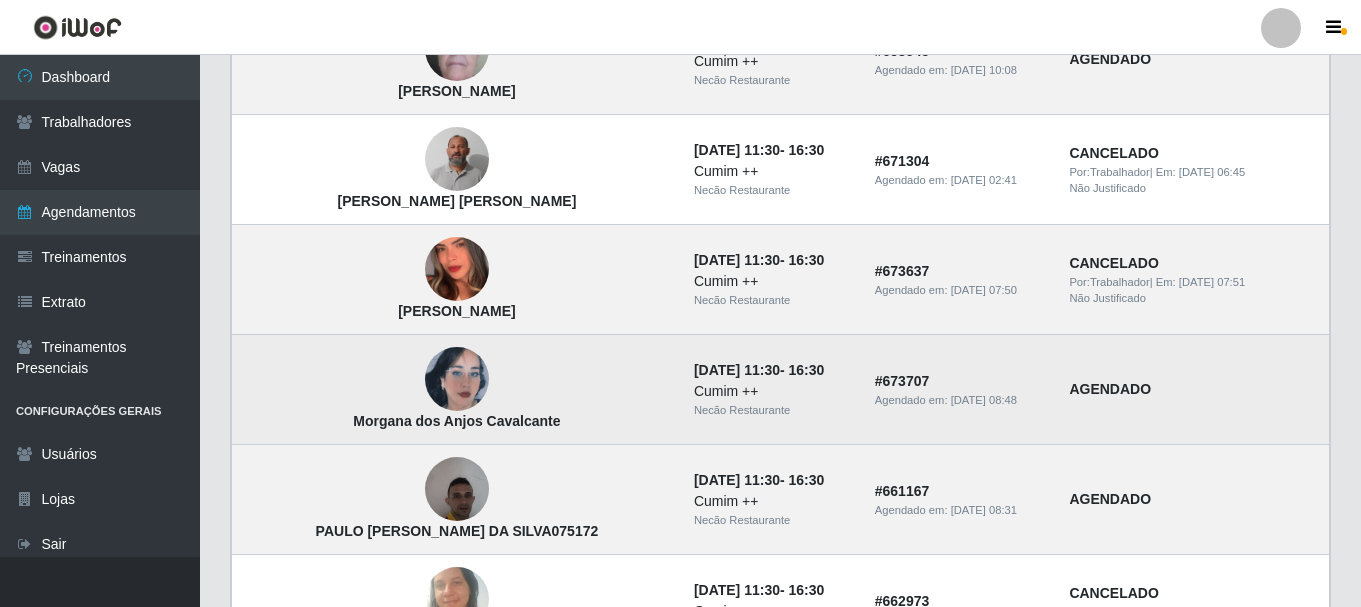 click at bounding box center (457, 379) 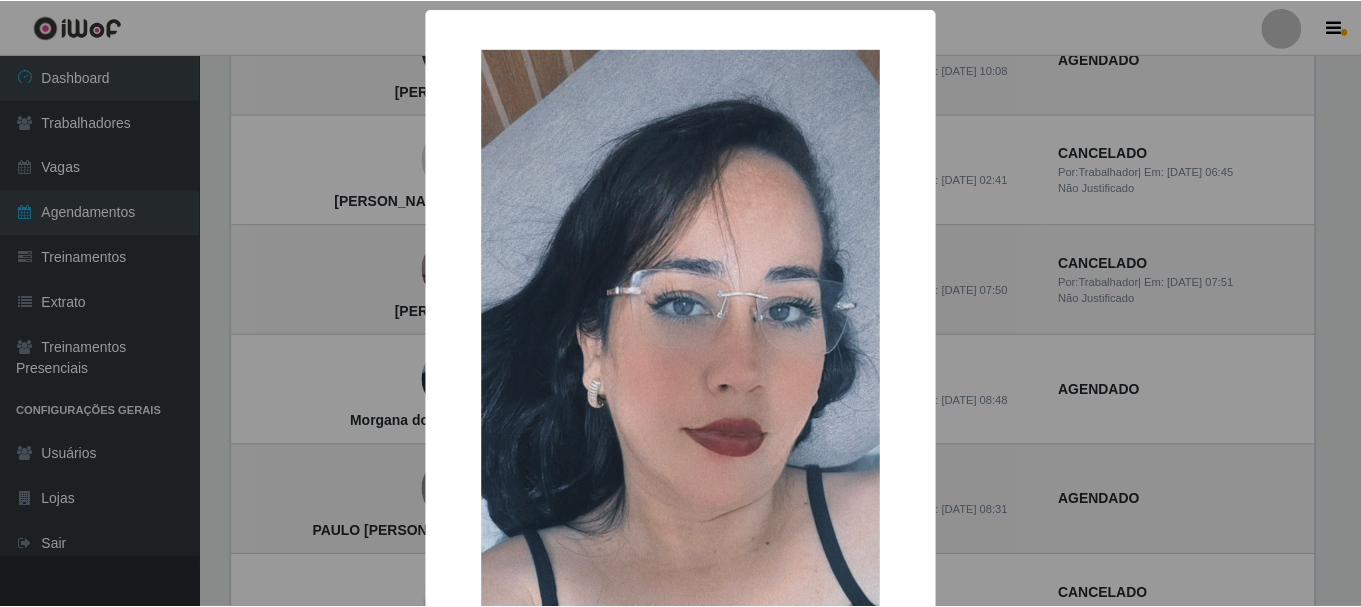 scroll, scrollTop: 183, scrollLeft: 0, axis: vertical 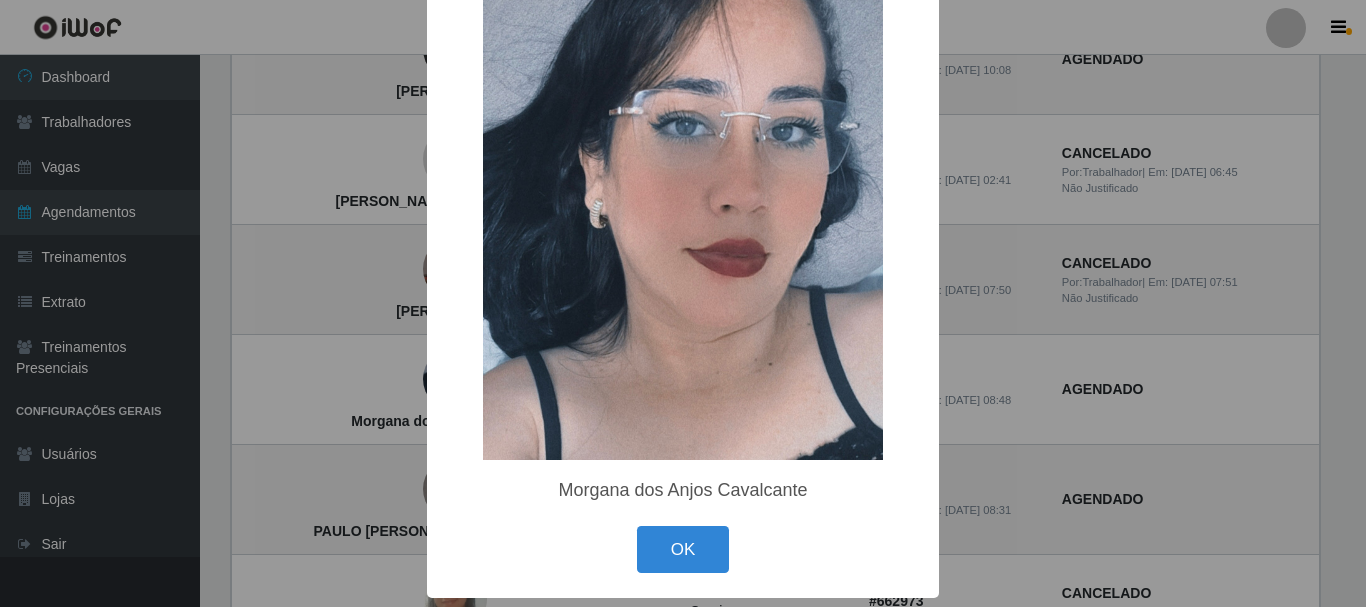 click on "× Morgana dos Anjos Cavalcante  OK Cancel" at bounding box center (683, 303) 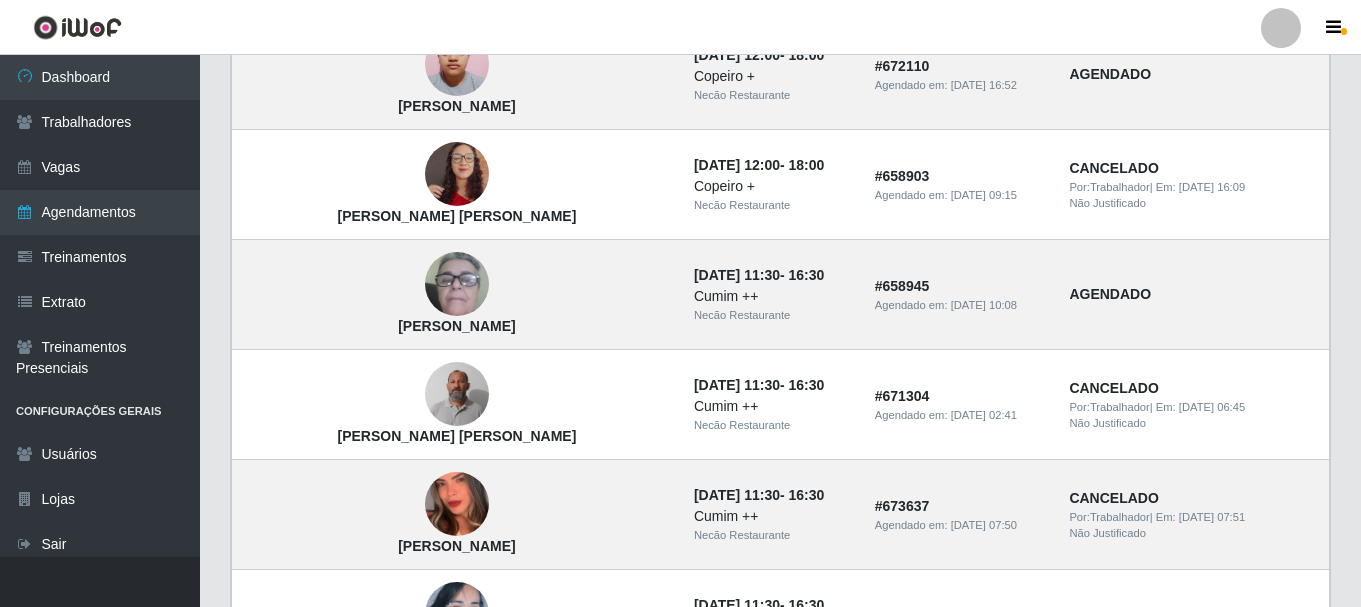 scroll, scrollTop: 236, scrollLeft: 0, axis: vertical 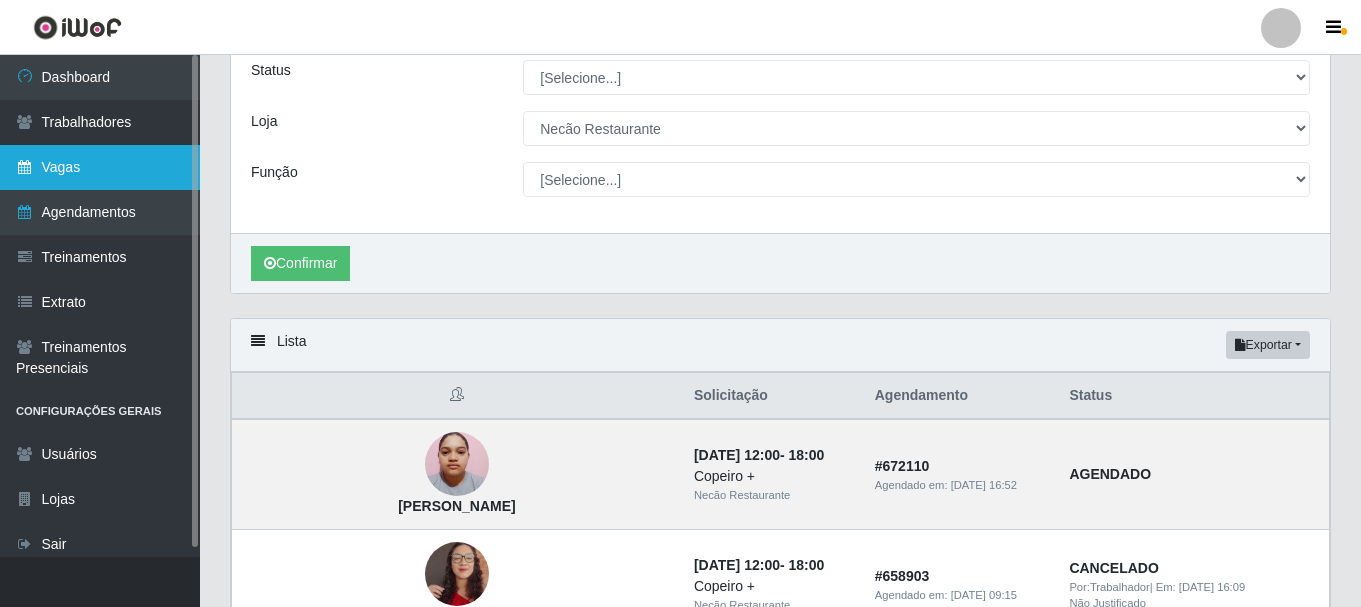 click on "Vagas" at bounding box center (100, 167) 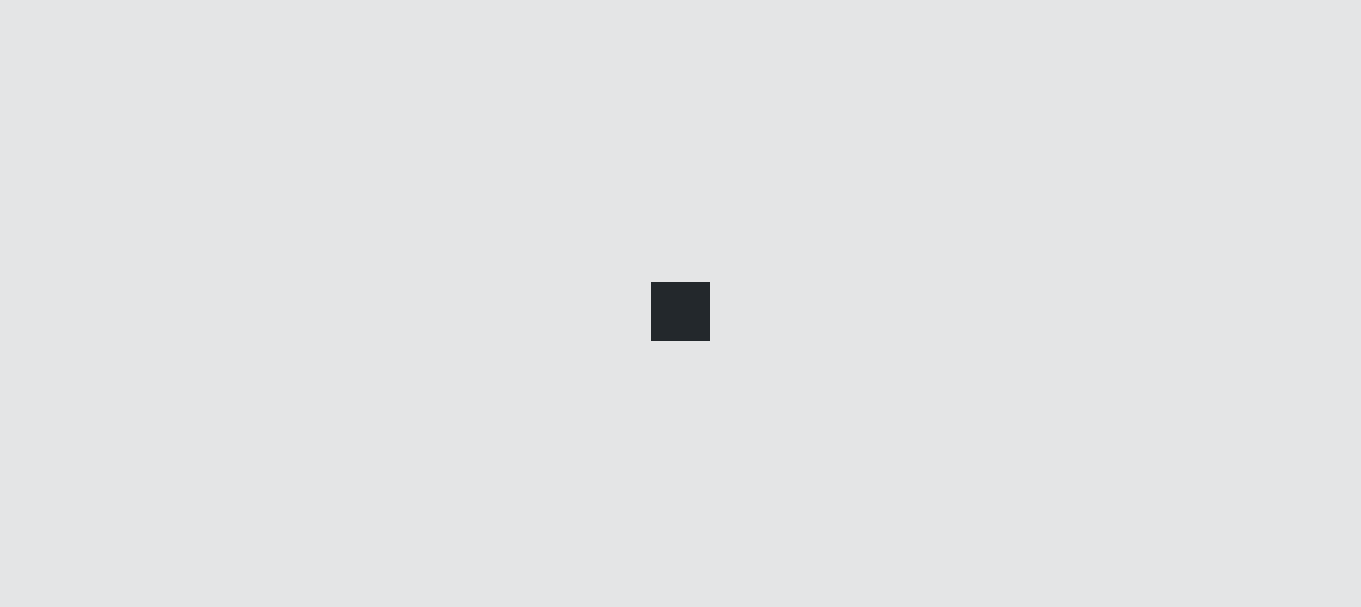 scroll, scrollTop: 0, scrollLeft: 0, axis: both 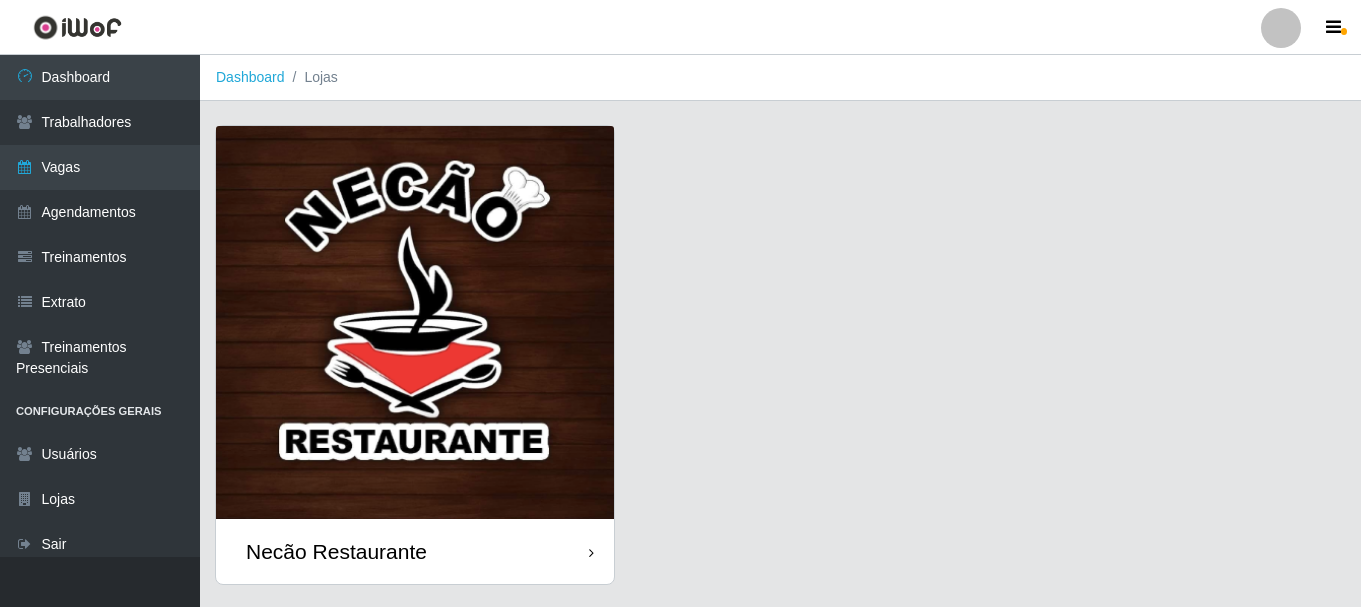 click on "Necão Restaurante" at bounding box center [415, 551] 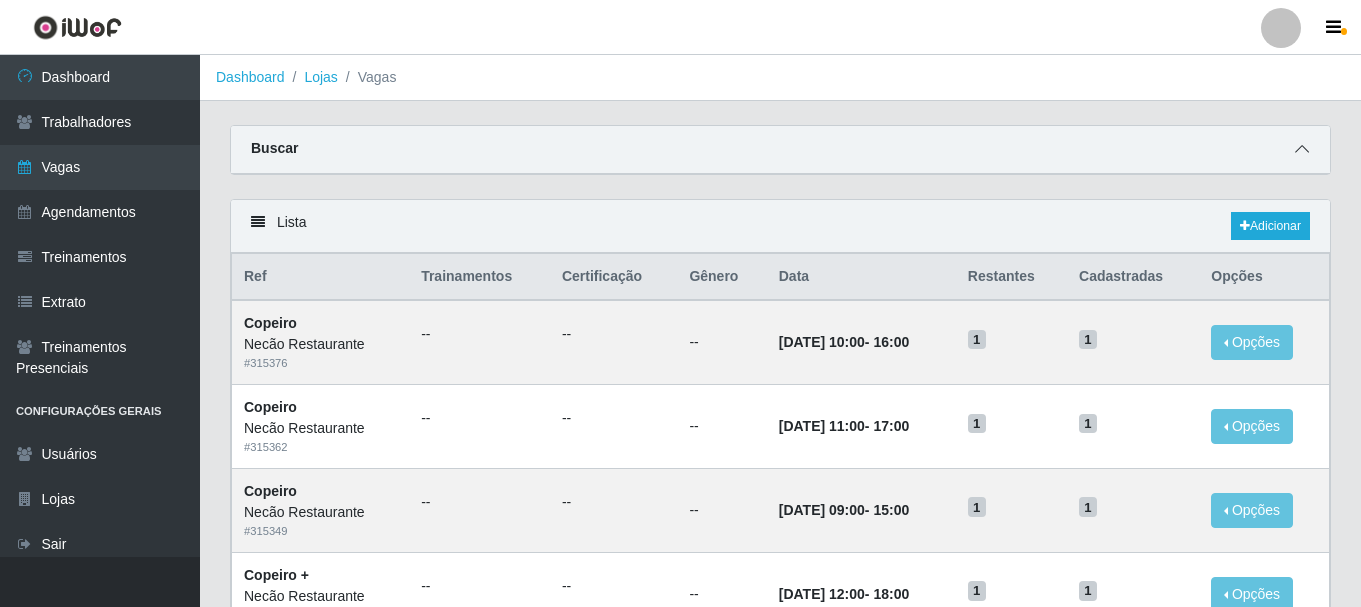 click at bounding box center (1302, 149) 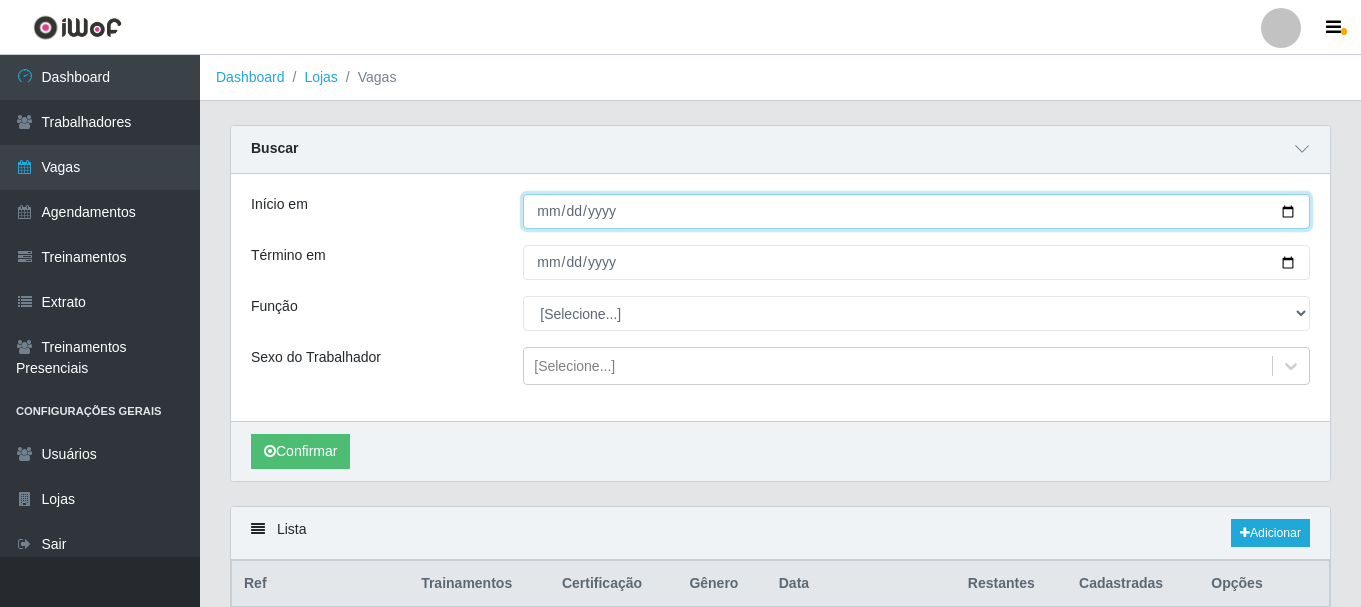 click on "Início em" at bounding box center [916, 211] 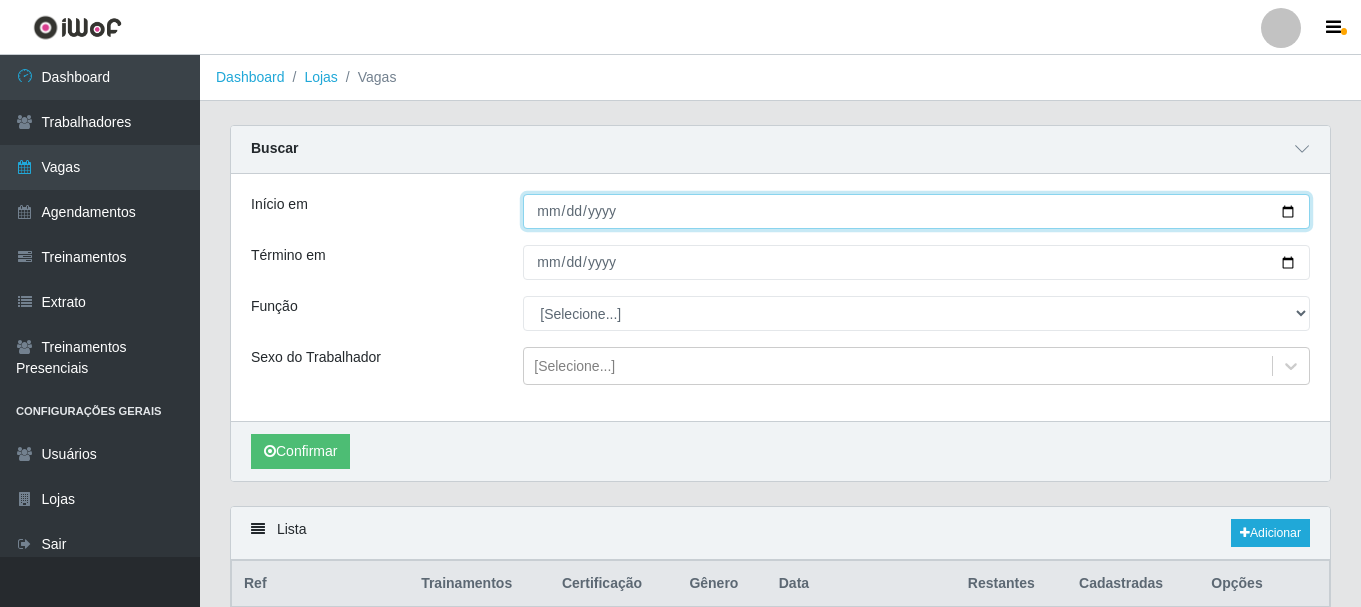 type on "2025-07-13" 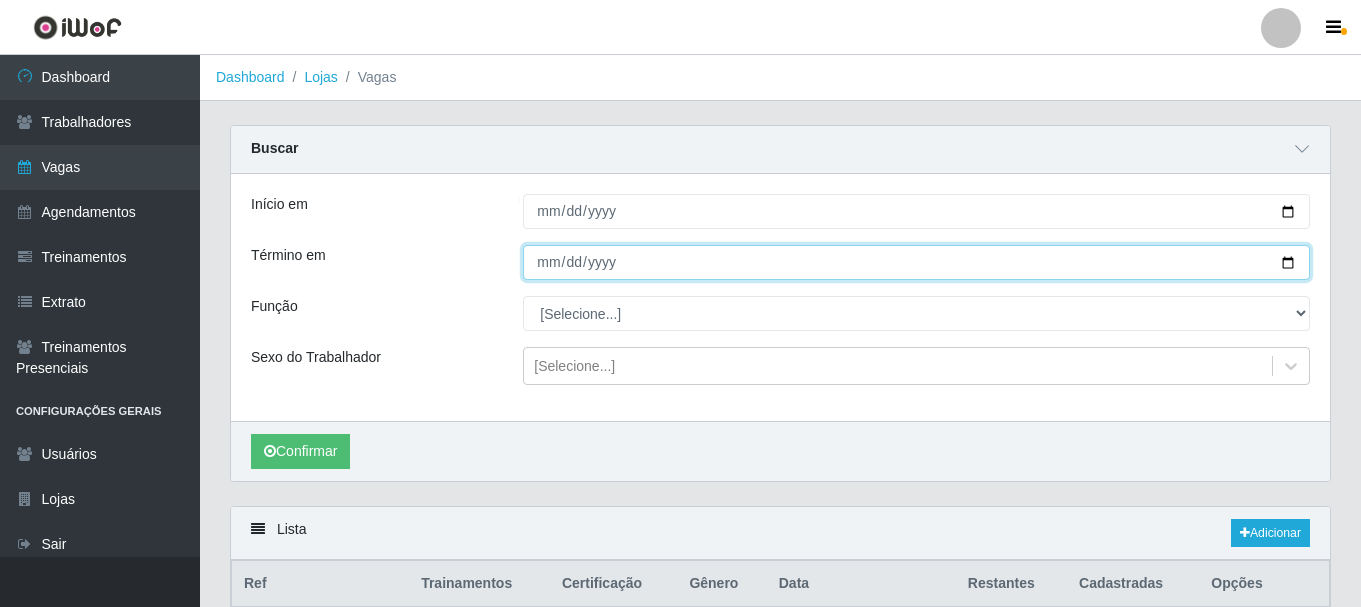 click on "Término em" at bounding box center (916, 262) 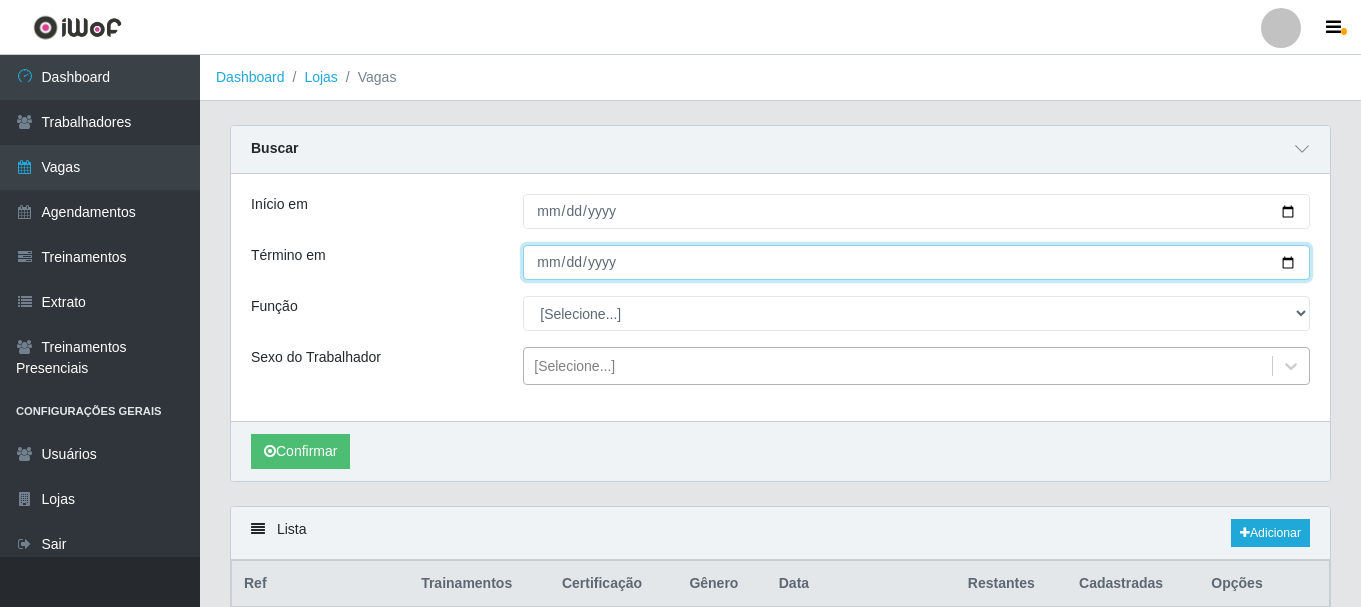 type on "2025-07-13" 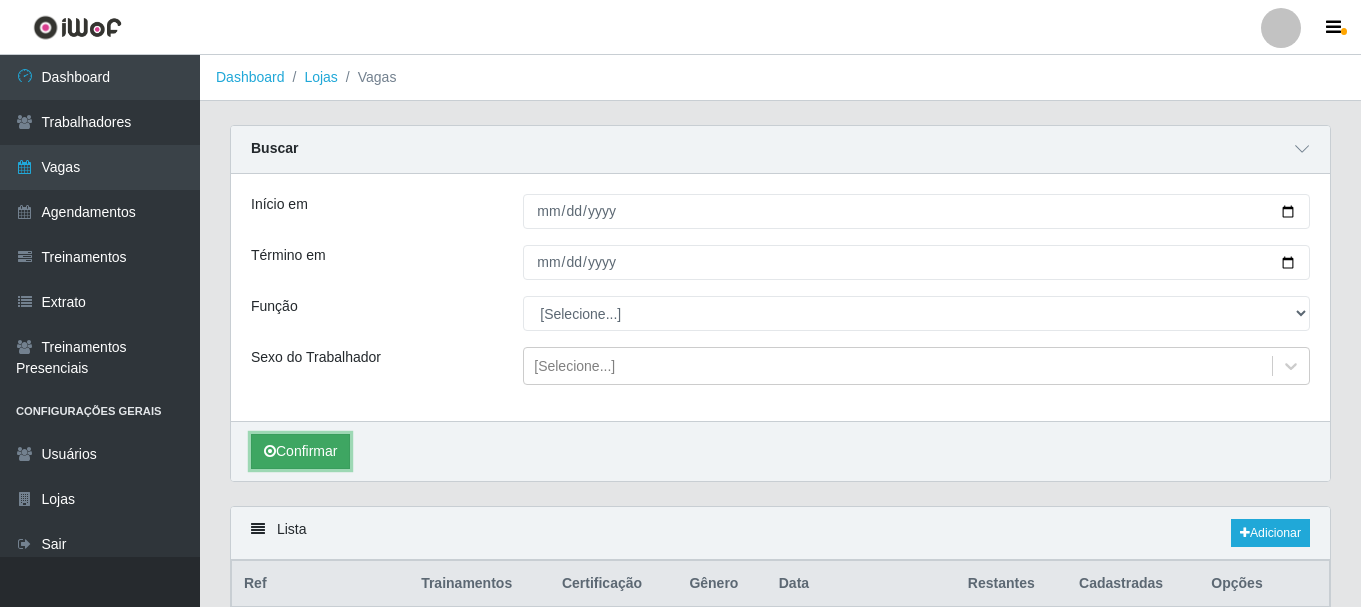 click on "Confirmar" at bounding box center (300, 451) 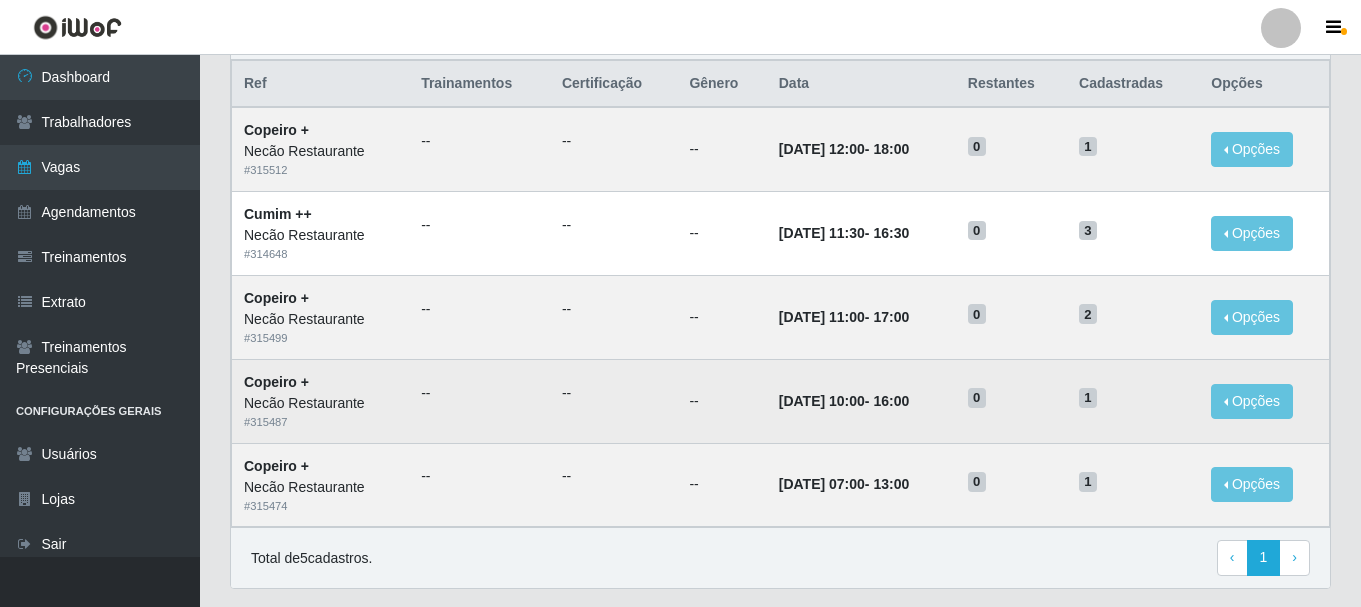scroll, scrollTop: 557, scrollLeft: 0, axis: vertical 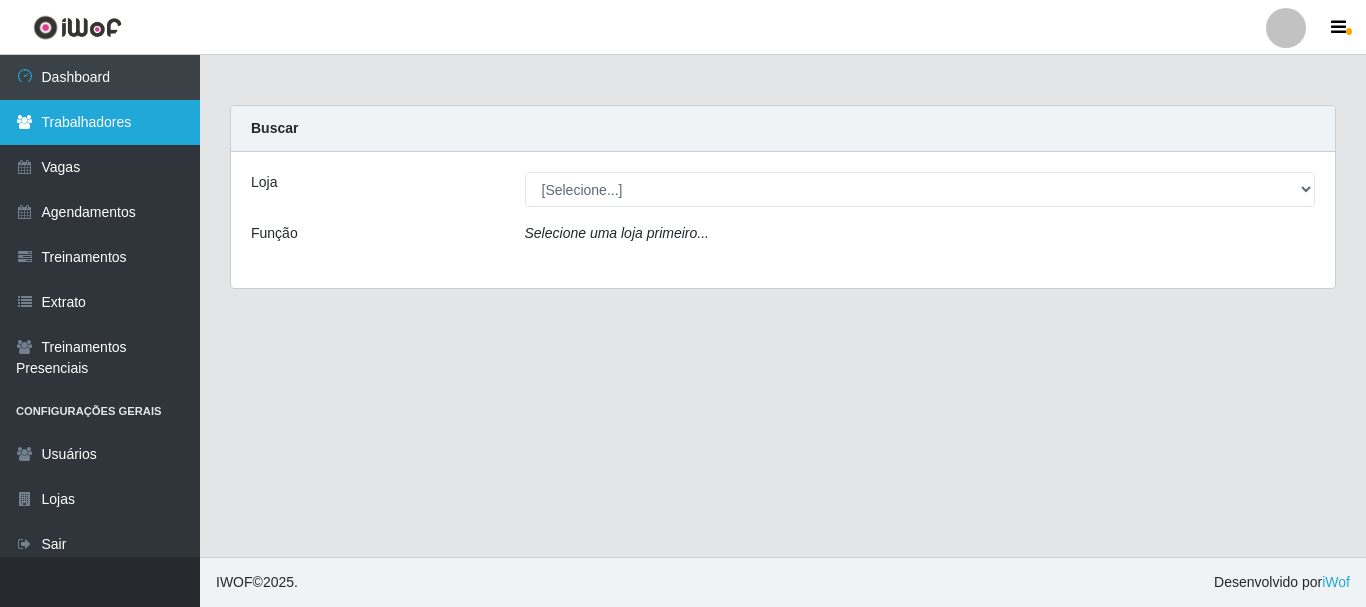 click on "Trabalhadores" at bounding box center [100, 122] 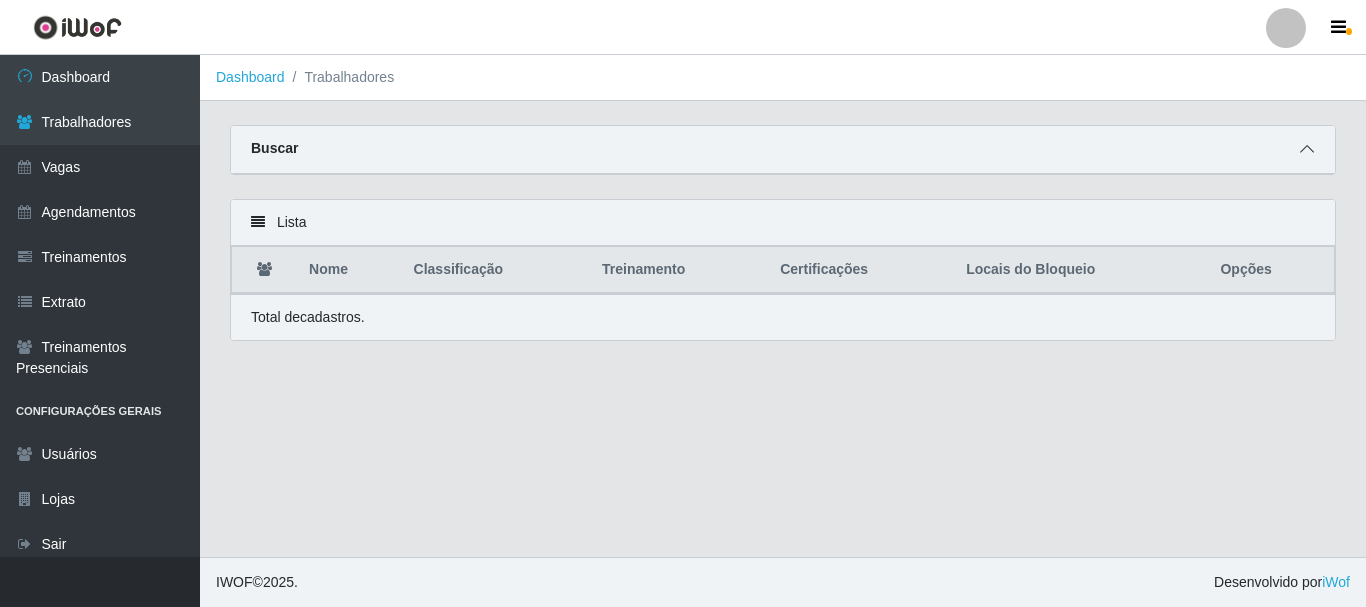click at bounding box center [1307, 149] 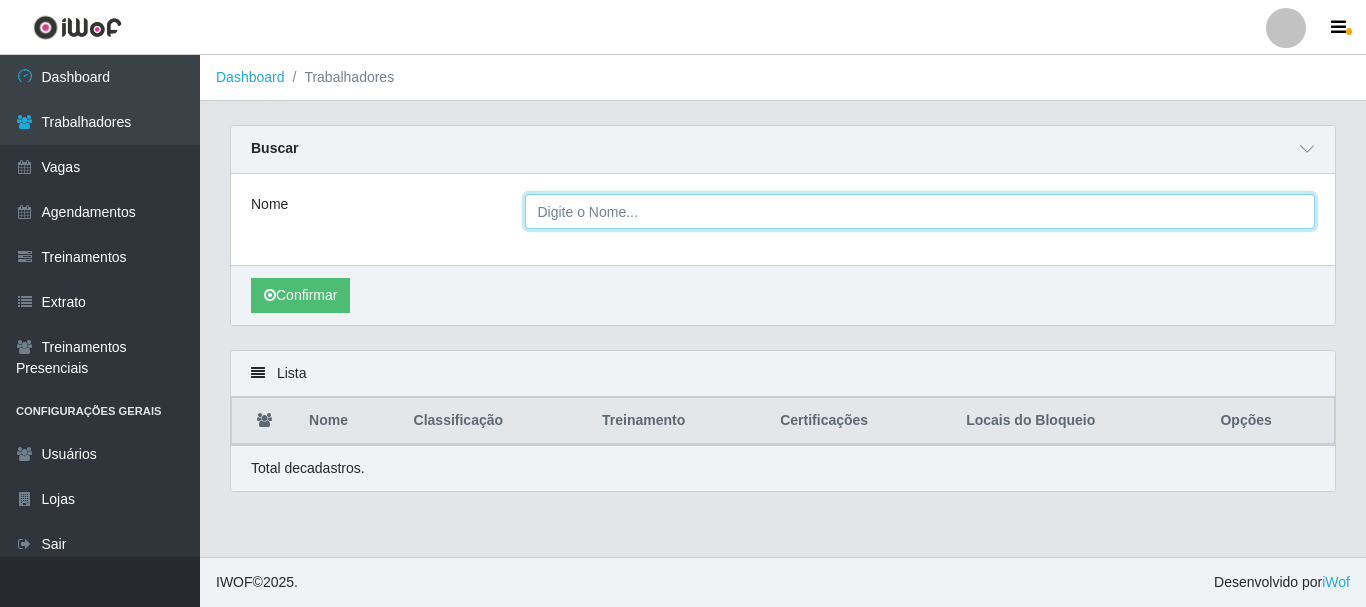 click on "Nome" at bounding box center (920, 211) 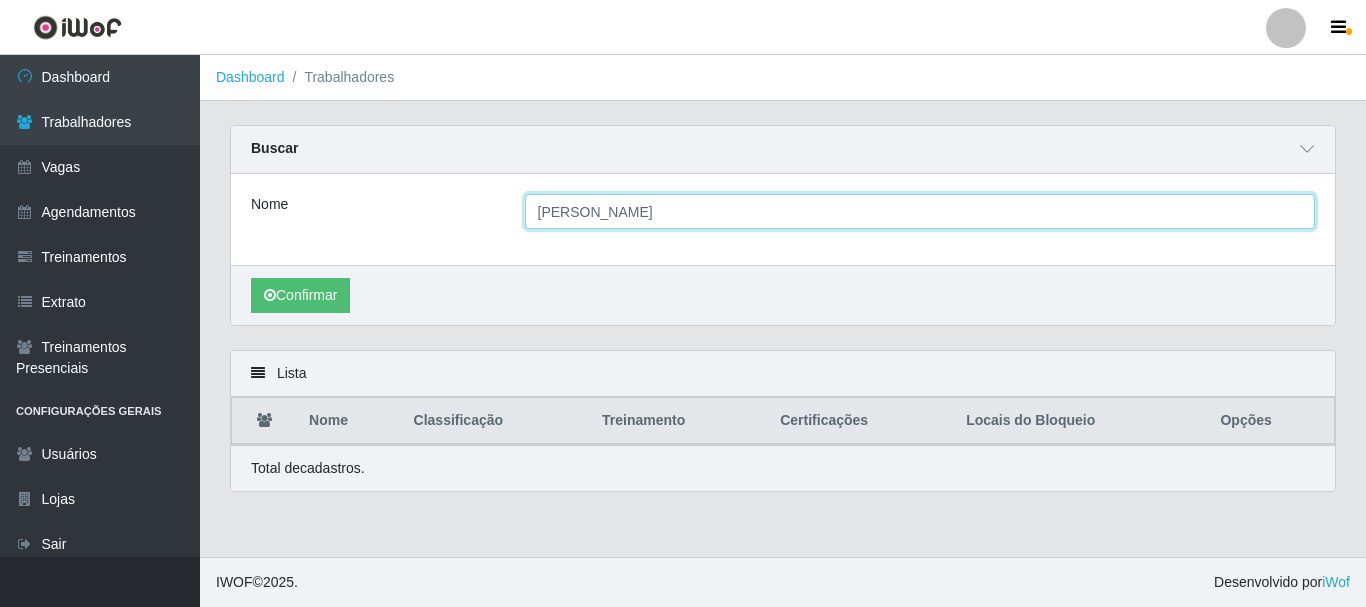 click on "Confirmar" at bounding box center (300, 295) 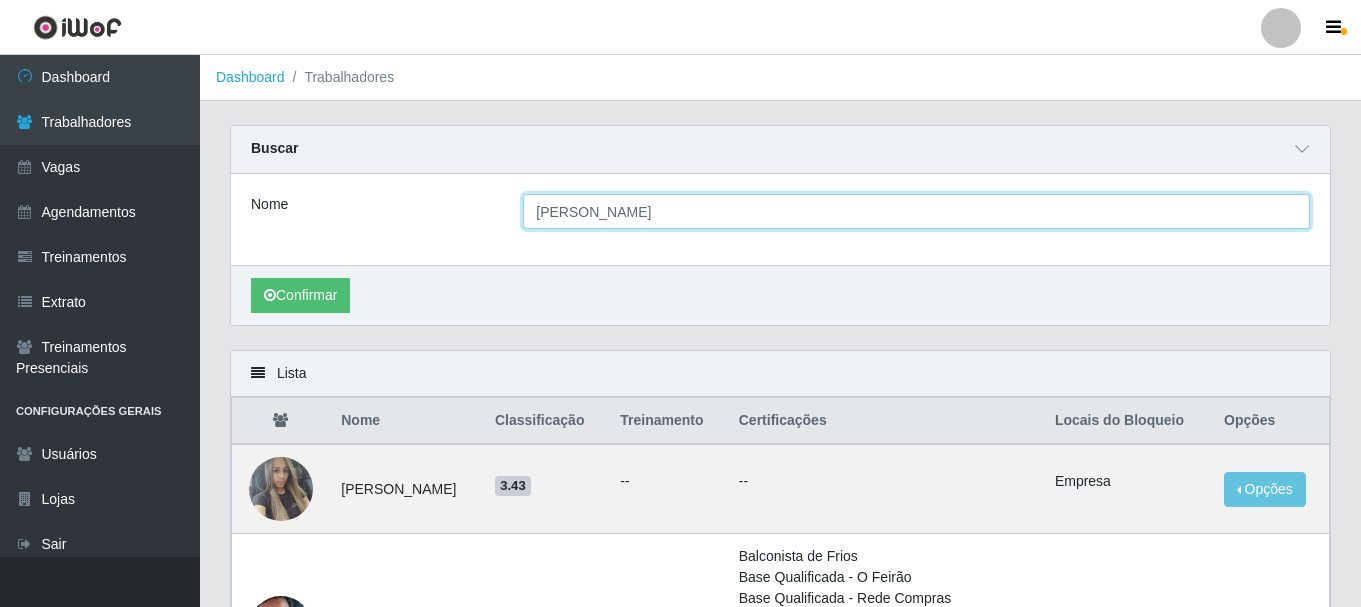 click on "[PERSON_NAME]" at bounding box center (916, 211) 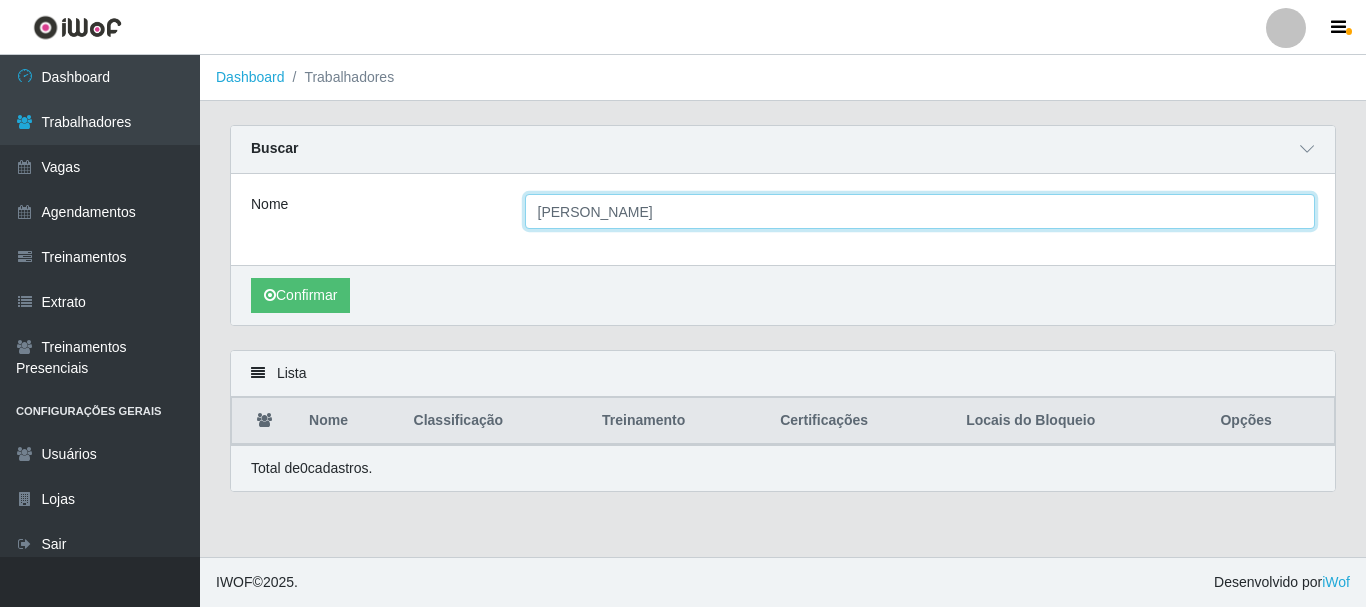 click on "Confirmar" at bounding box center (300, 295) 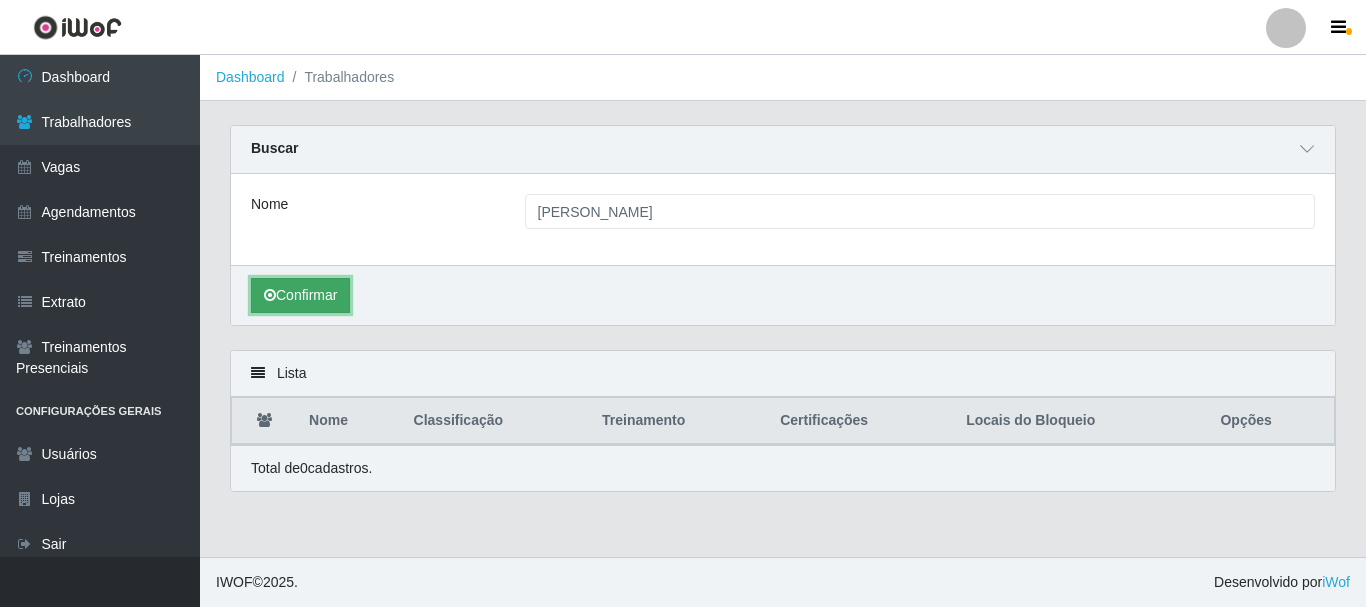 click on "Confirmar" at bounding box center (300, 295) 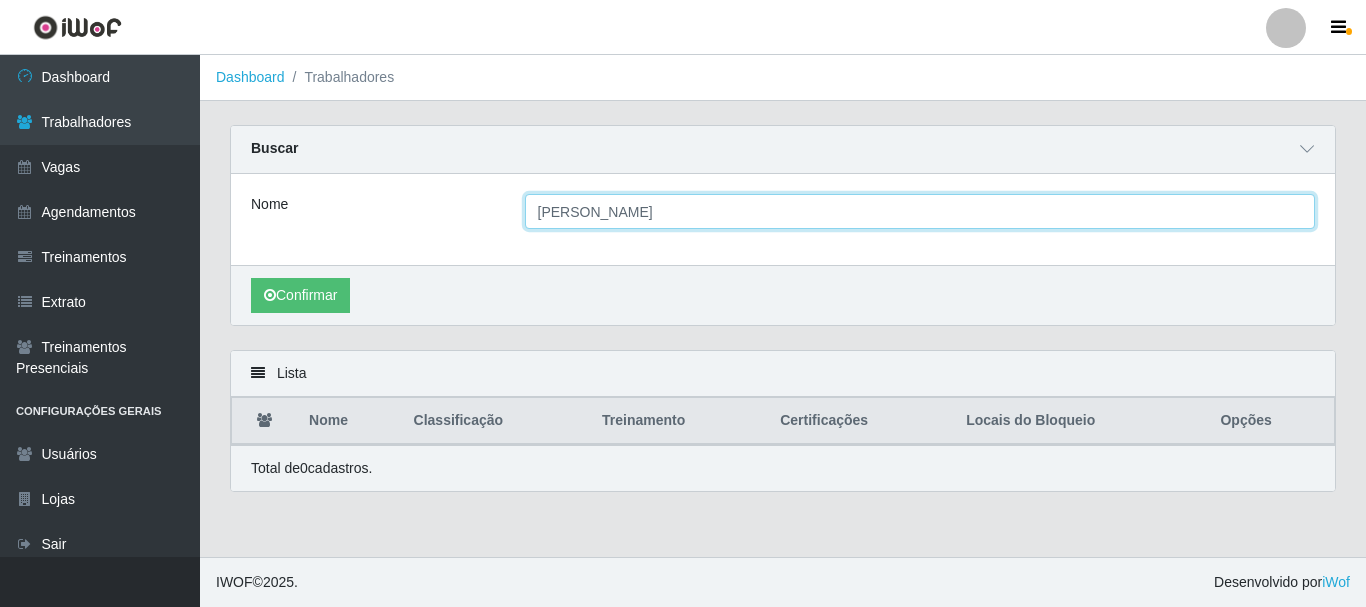 click on "[PERSON_NAME]" at bounding box center (920, 211) 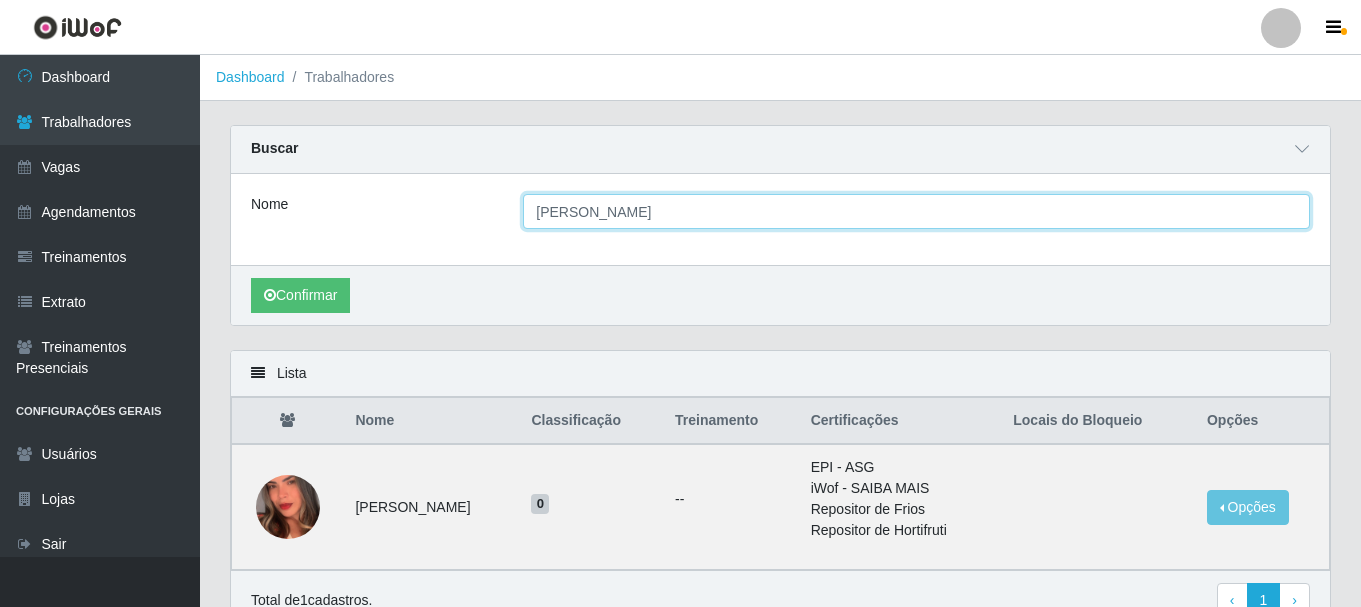 scroll, scrollTop: 100, scrollLeft: 0, axis: vertical 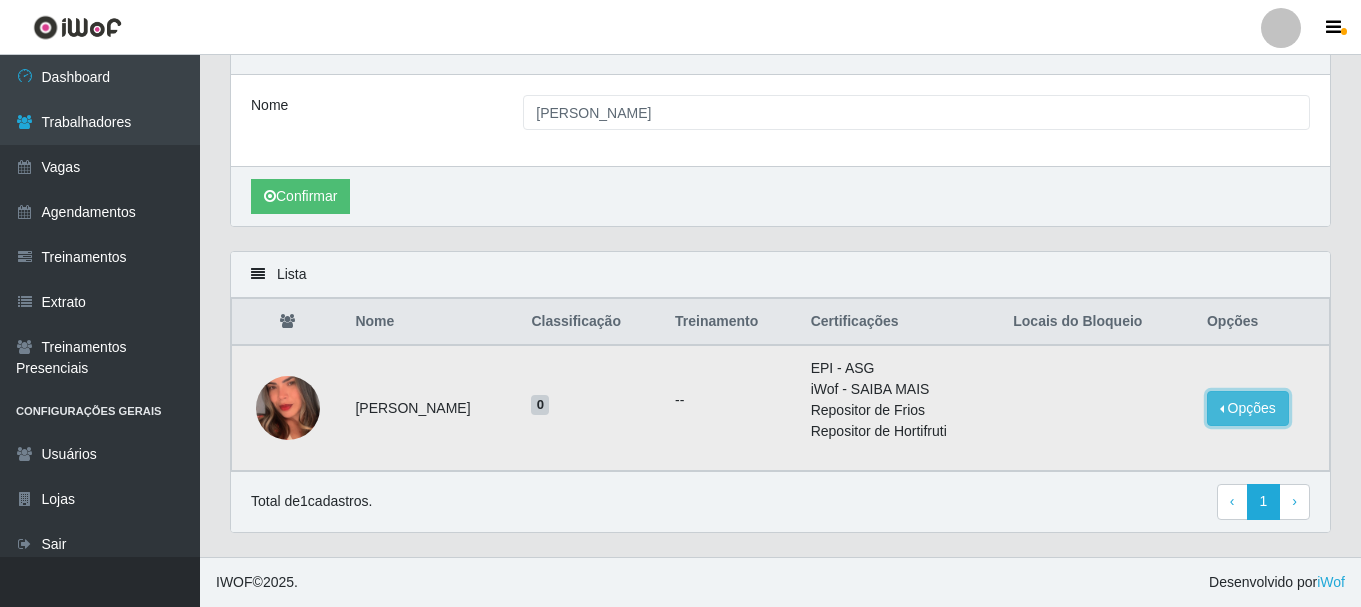 click on "Opções" at bounding box center [1248, 408] 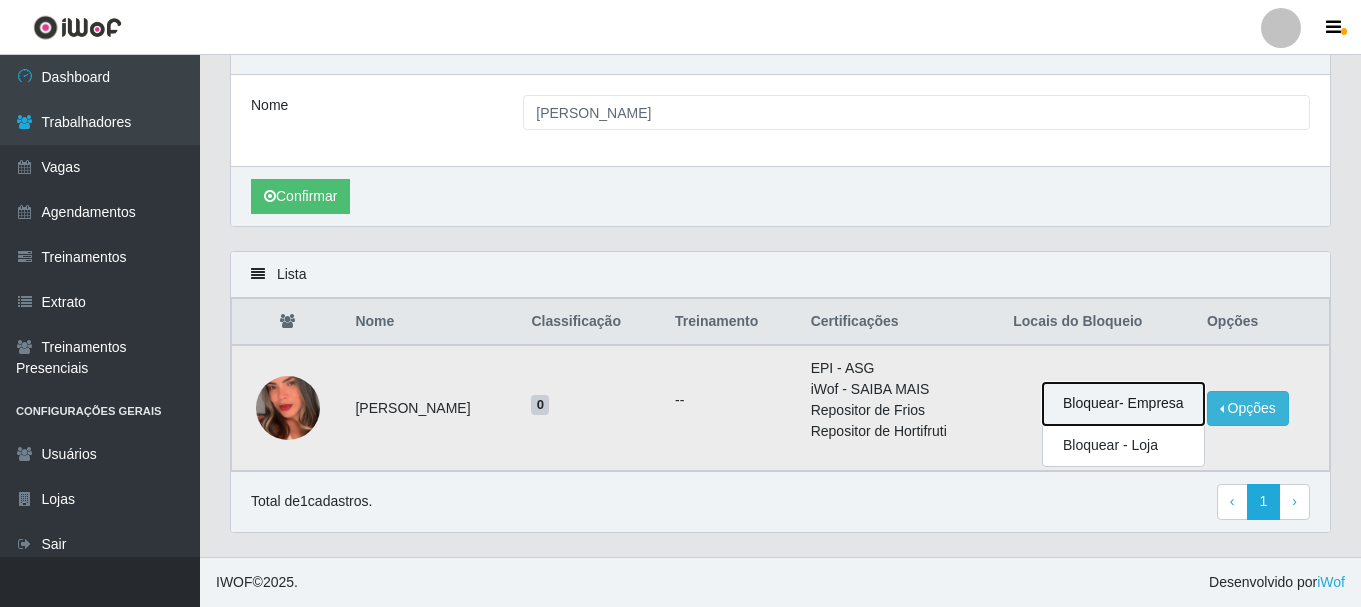 click on "Bloquear  - Empresa" at bounding box center [1123, 404] 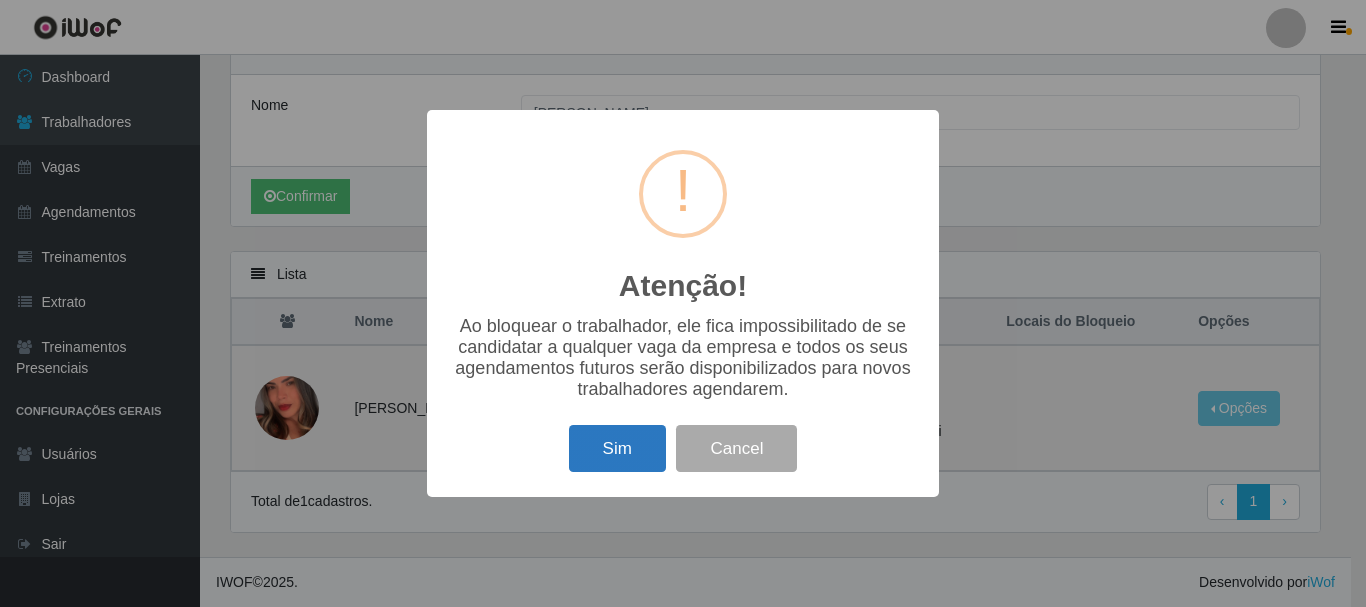 click on "Sim" at bounding box center (617, 448) 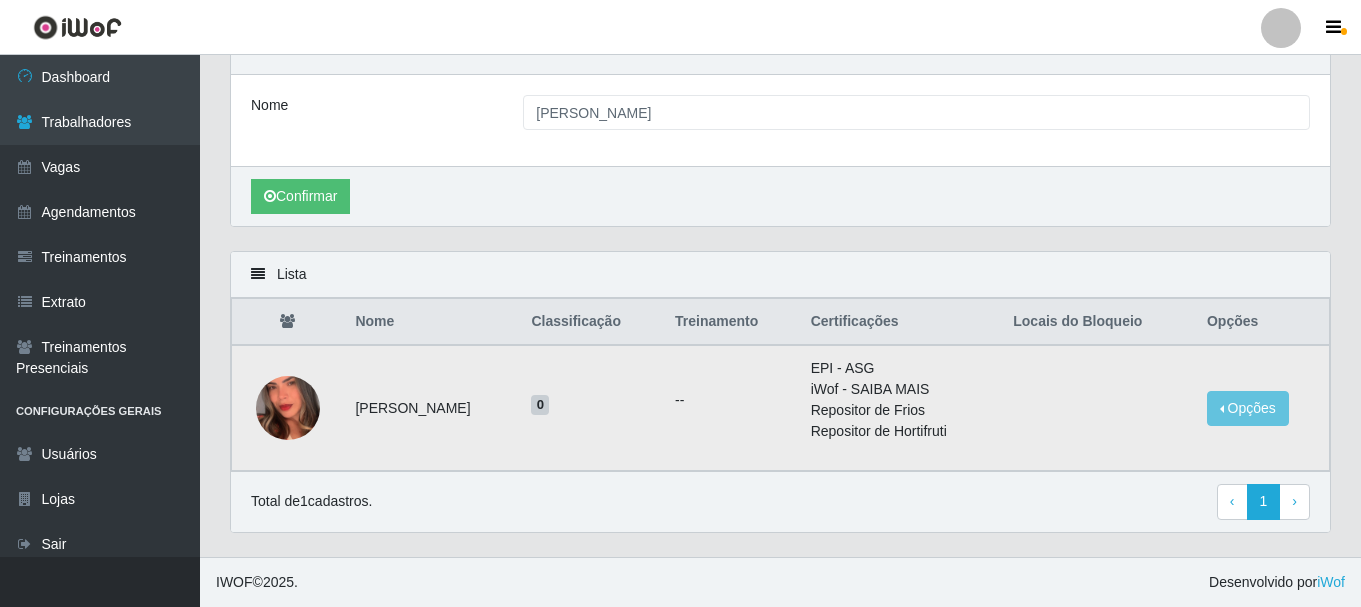scroll, scrollTop: 0, scrollLeft: 0, axis: both 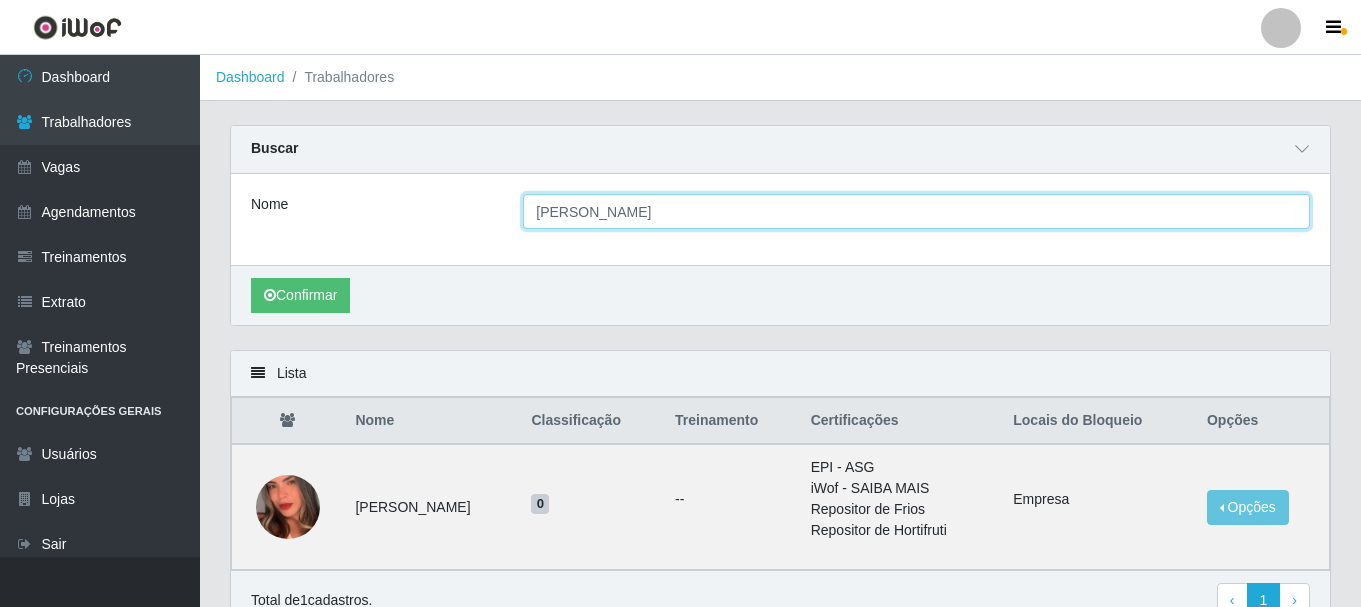 click on "[PERSON_NAME]" at bounding box center (916, 211) 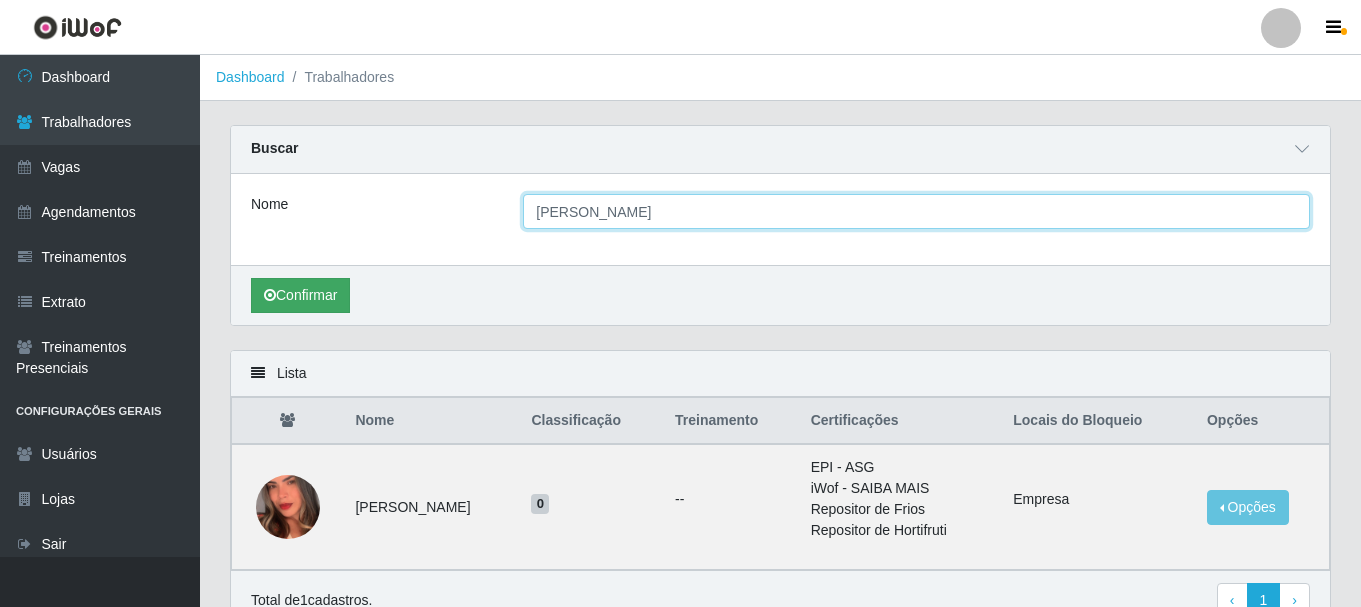 type on "[PERSON_NAME]" 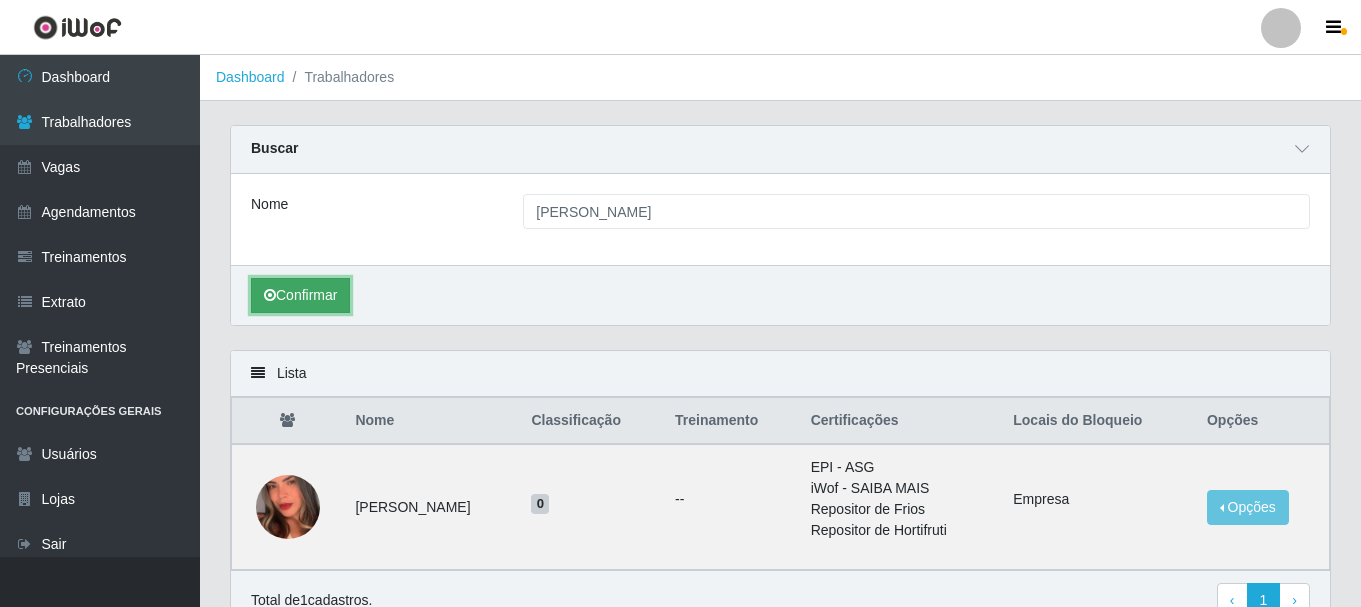 click on "Confirmar" at bounding box center (300, 295) 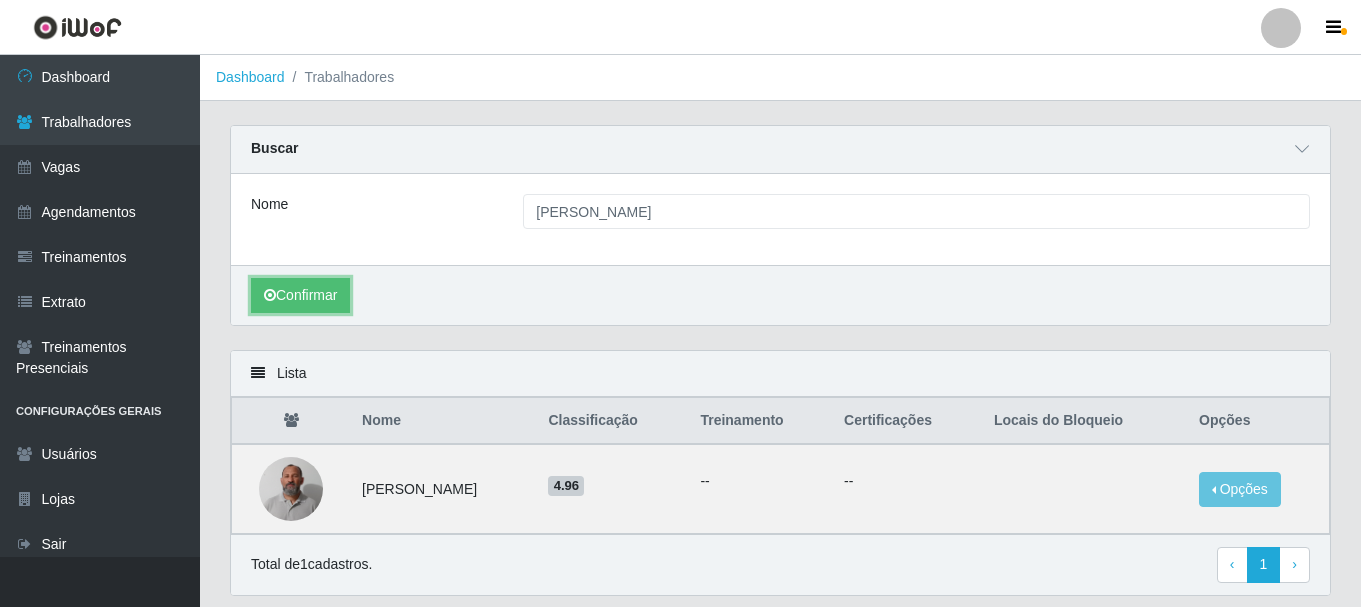 scroll, scrollTop: 64, scrollLeft: 0, axis: vertical 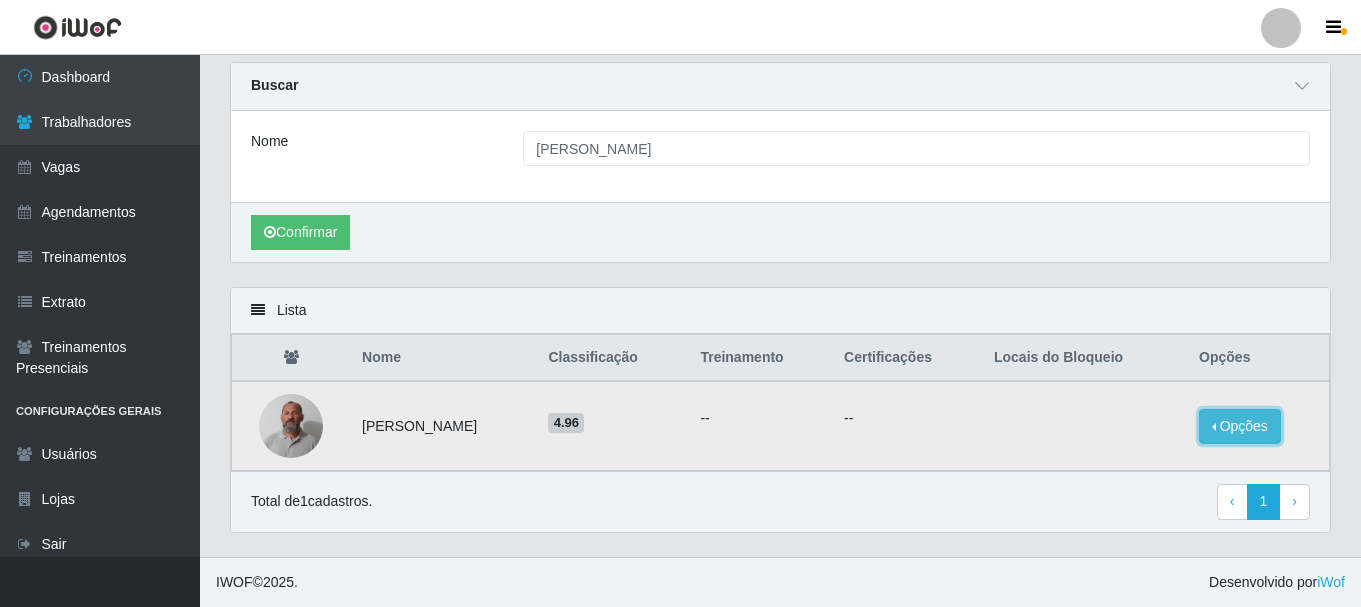 click on "Opções" at bounding box center (1240, 426) 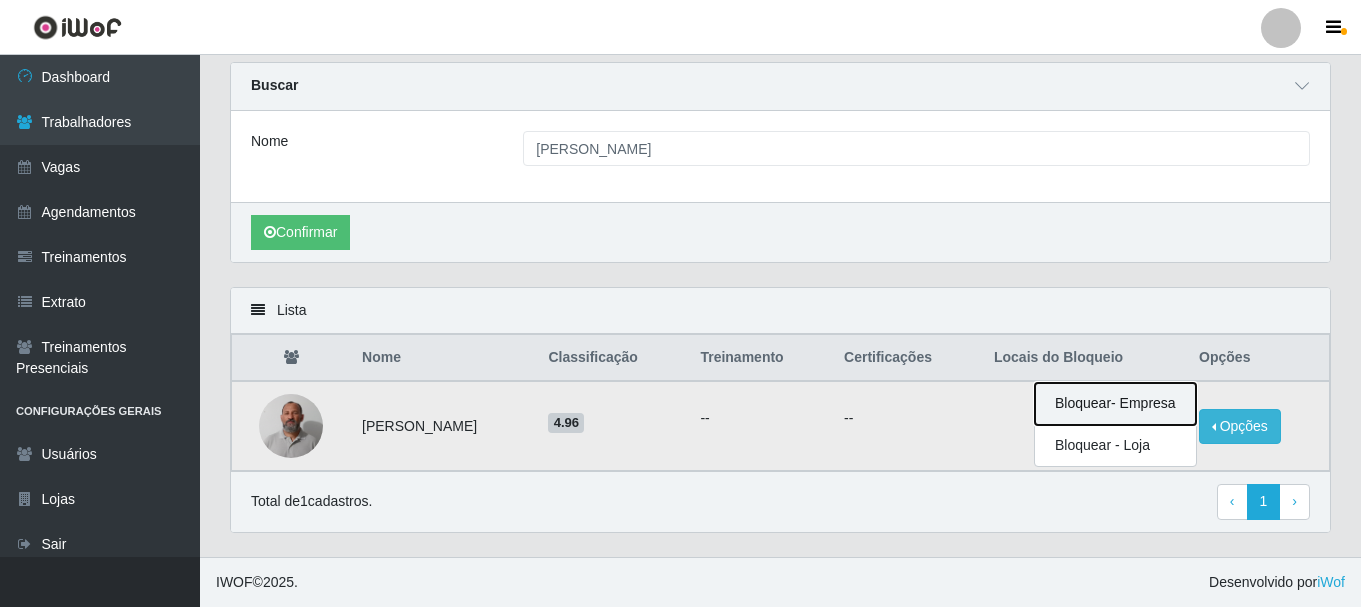 click on "Bloquear  - Empresa" at bounding box center (1115, 404) 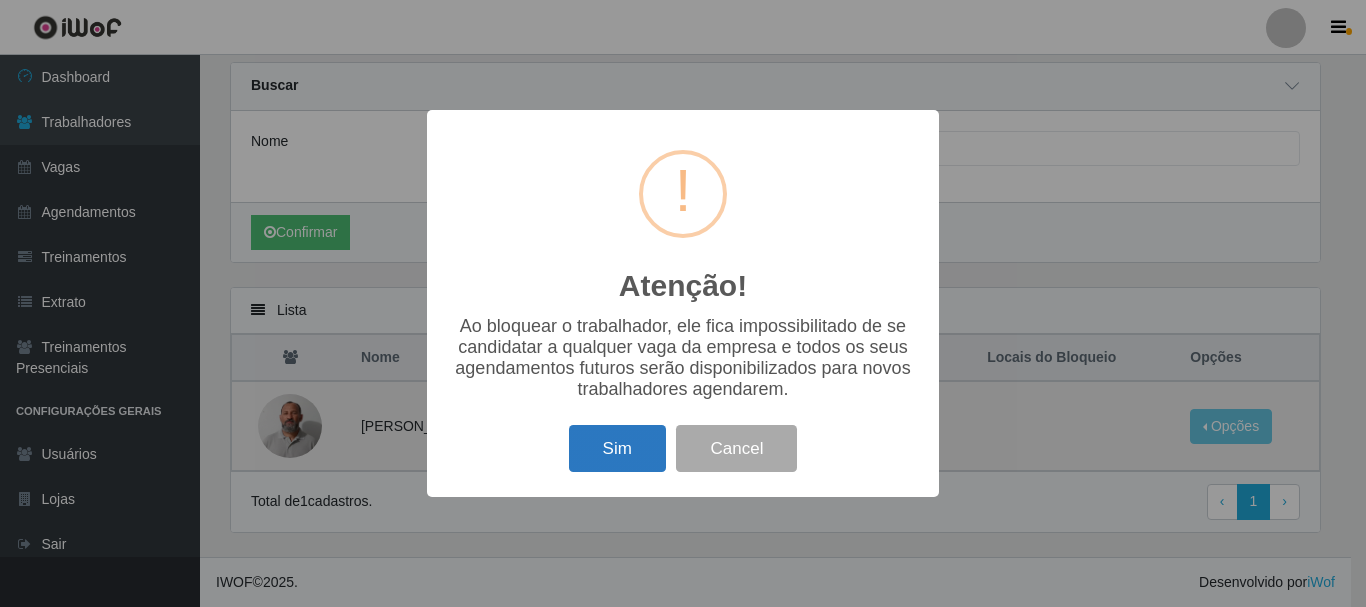 click on "Sim" at bounding box center [617, 448] 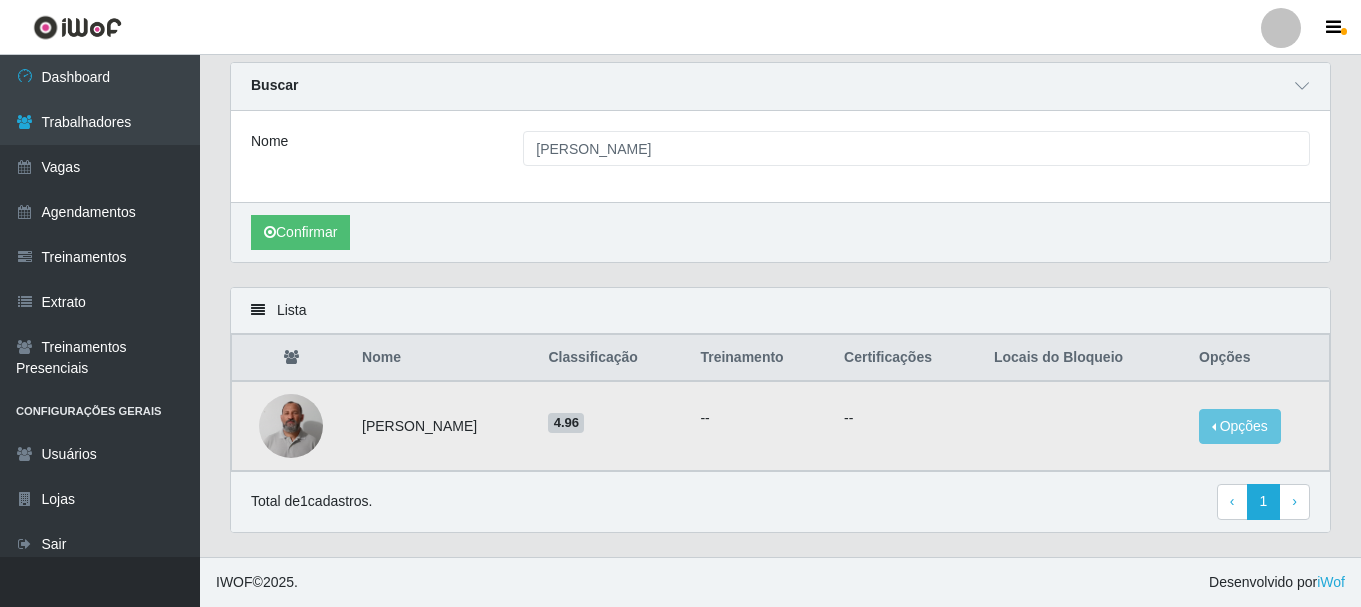 scroll, scrollTop: 0, scrollLeft: 0, axis: both 